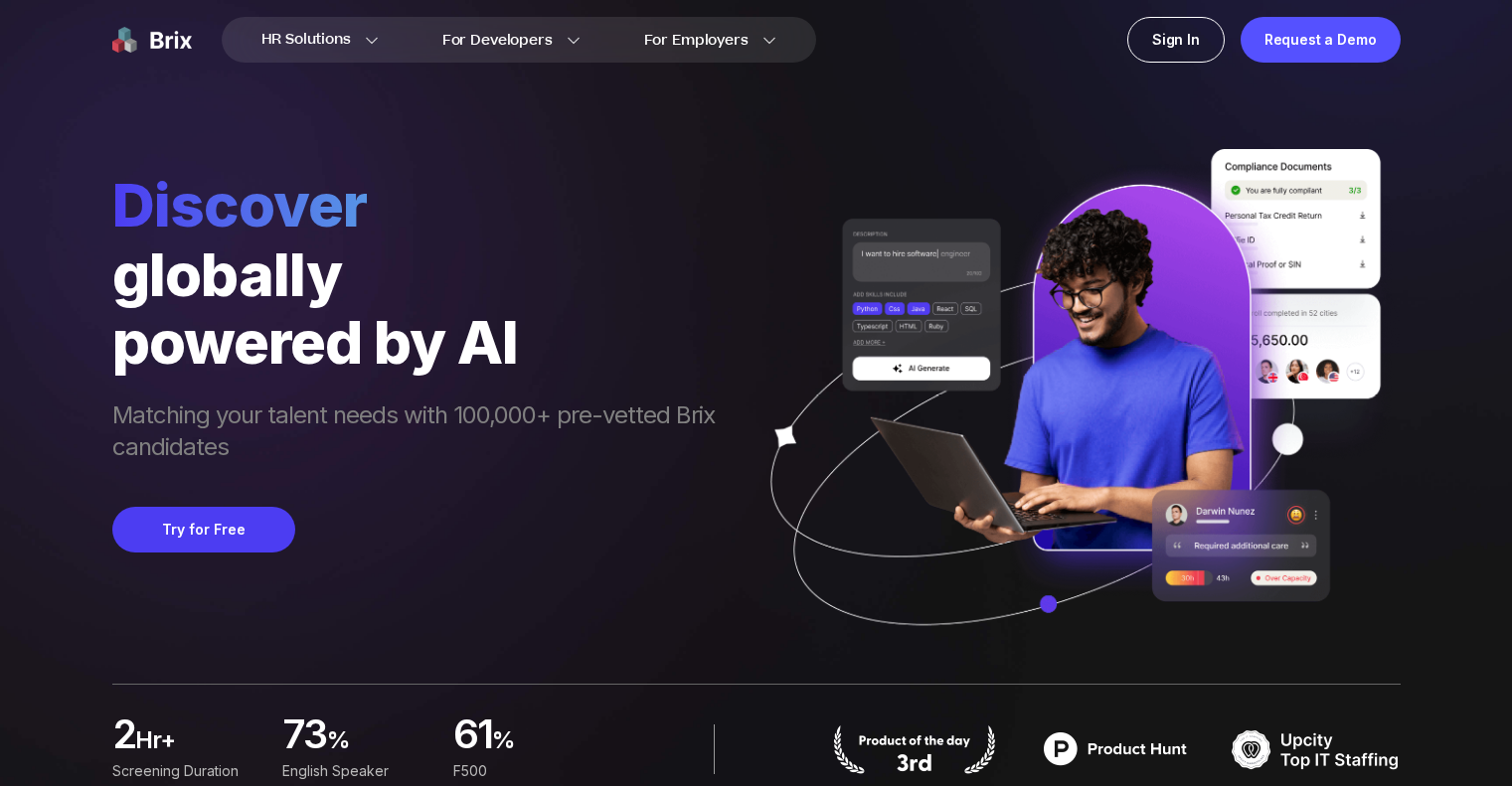 scroll, scrollTop: 0, scrollLeft: 0, axis: both 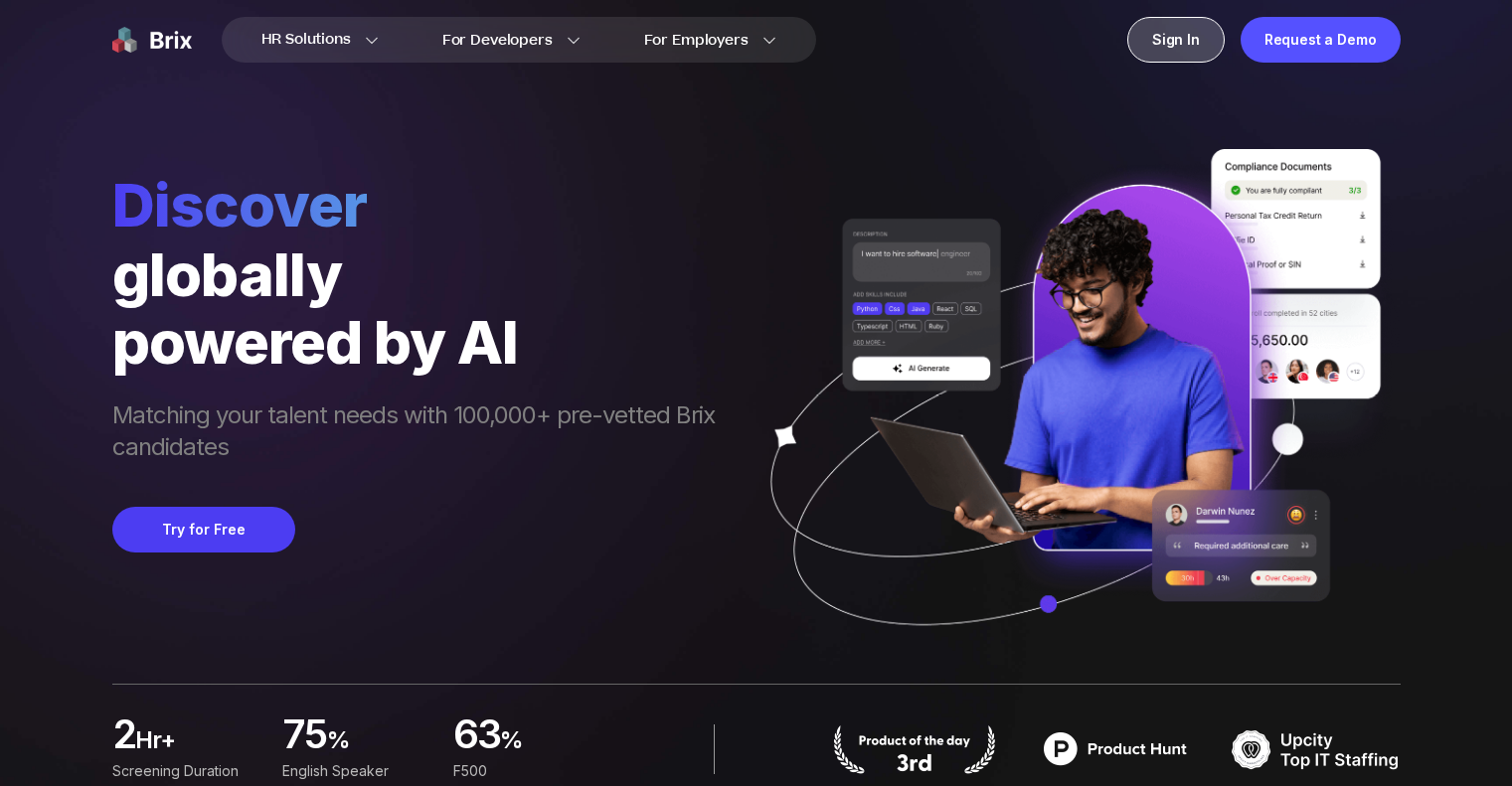 click on "Sign In" at bounding box center (1176, 40) 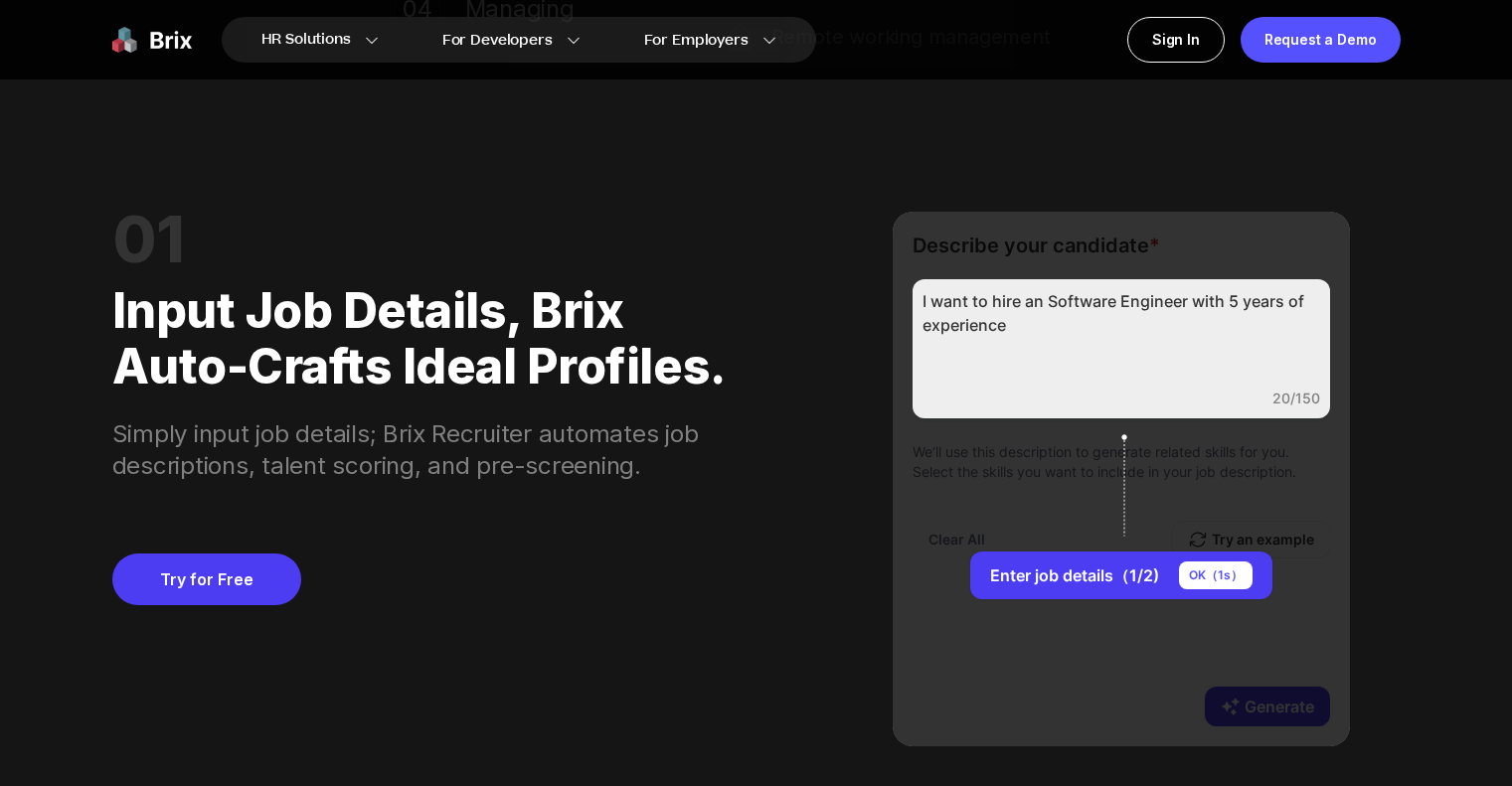 scroll, scrollTop: 1590, scrollLeft: 0, axis: vertical 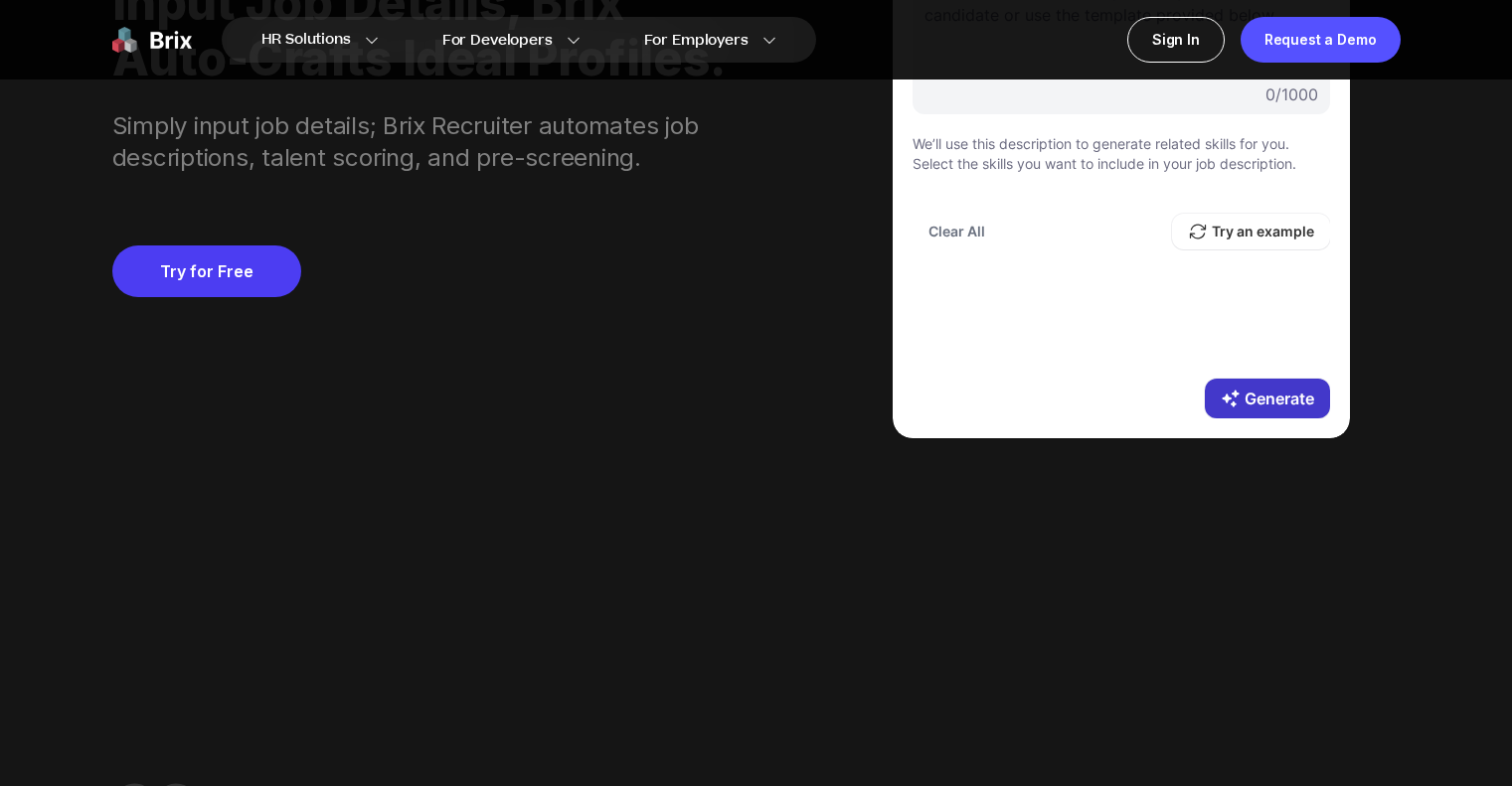click on "Generate" at bounding box center [1267, 398] 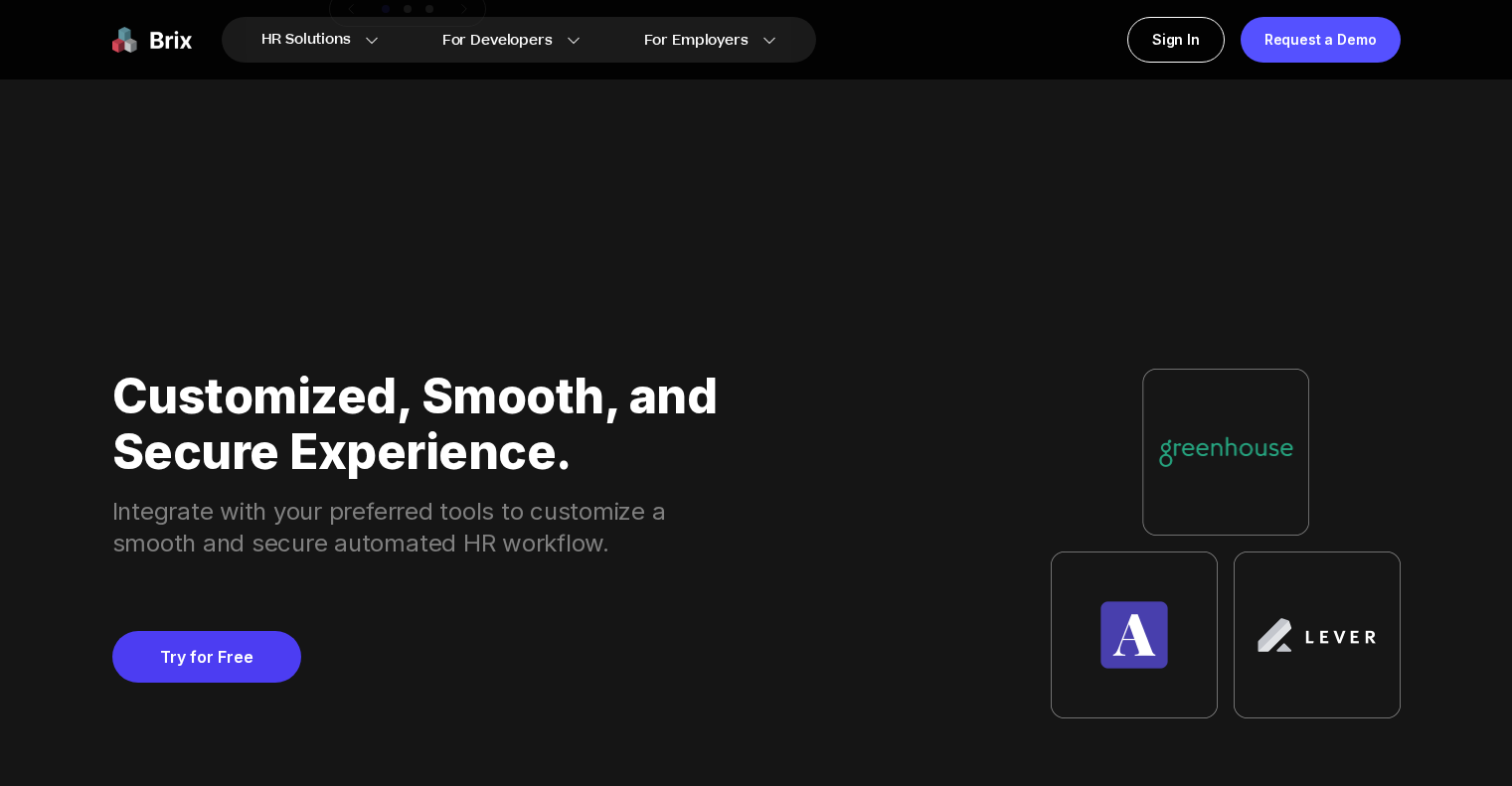 scroll, scrollTop: 6757, scrollLeft: 0, axis: vertical 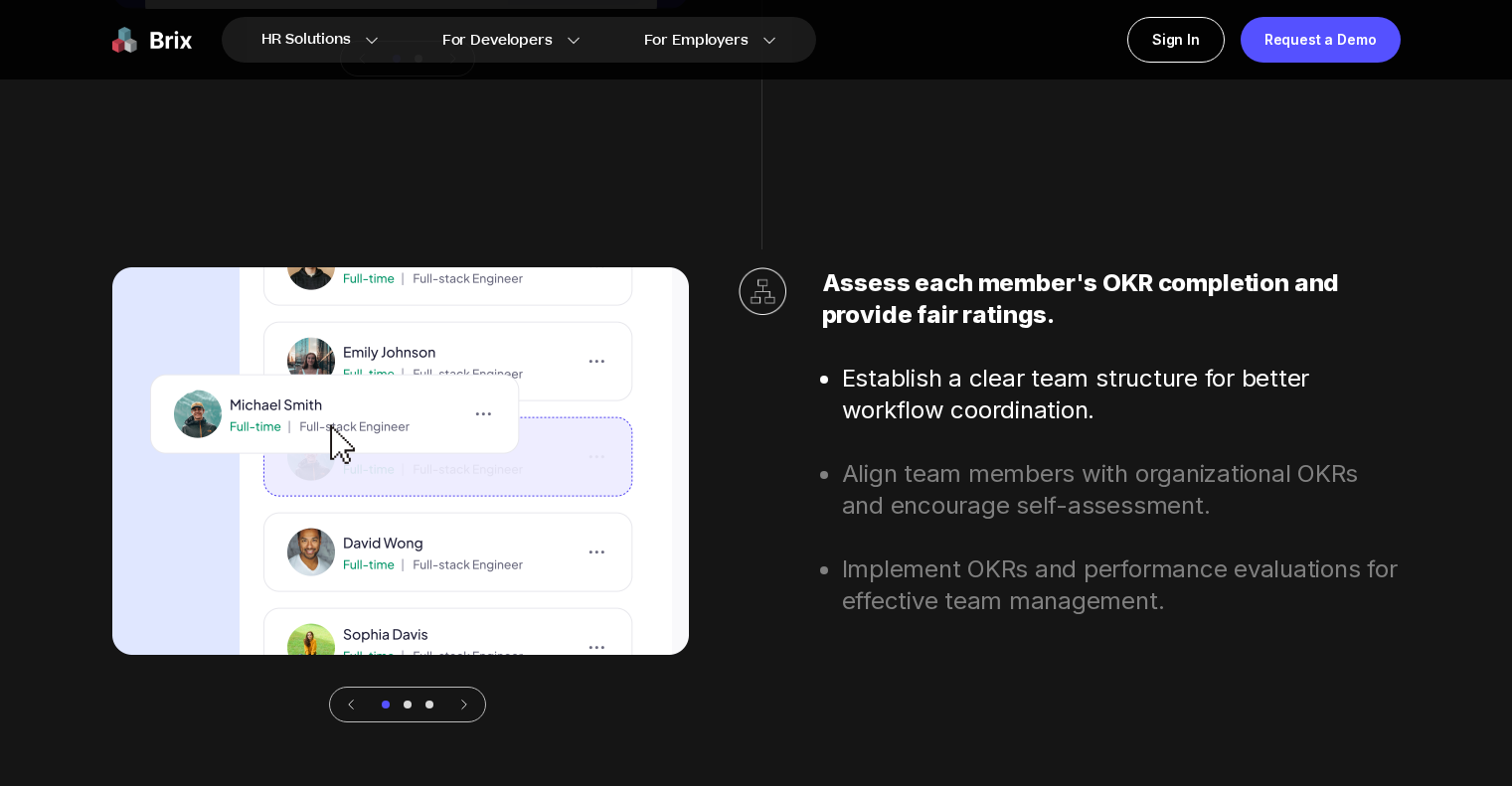 click 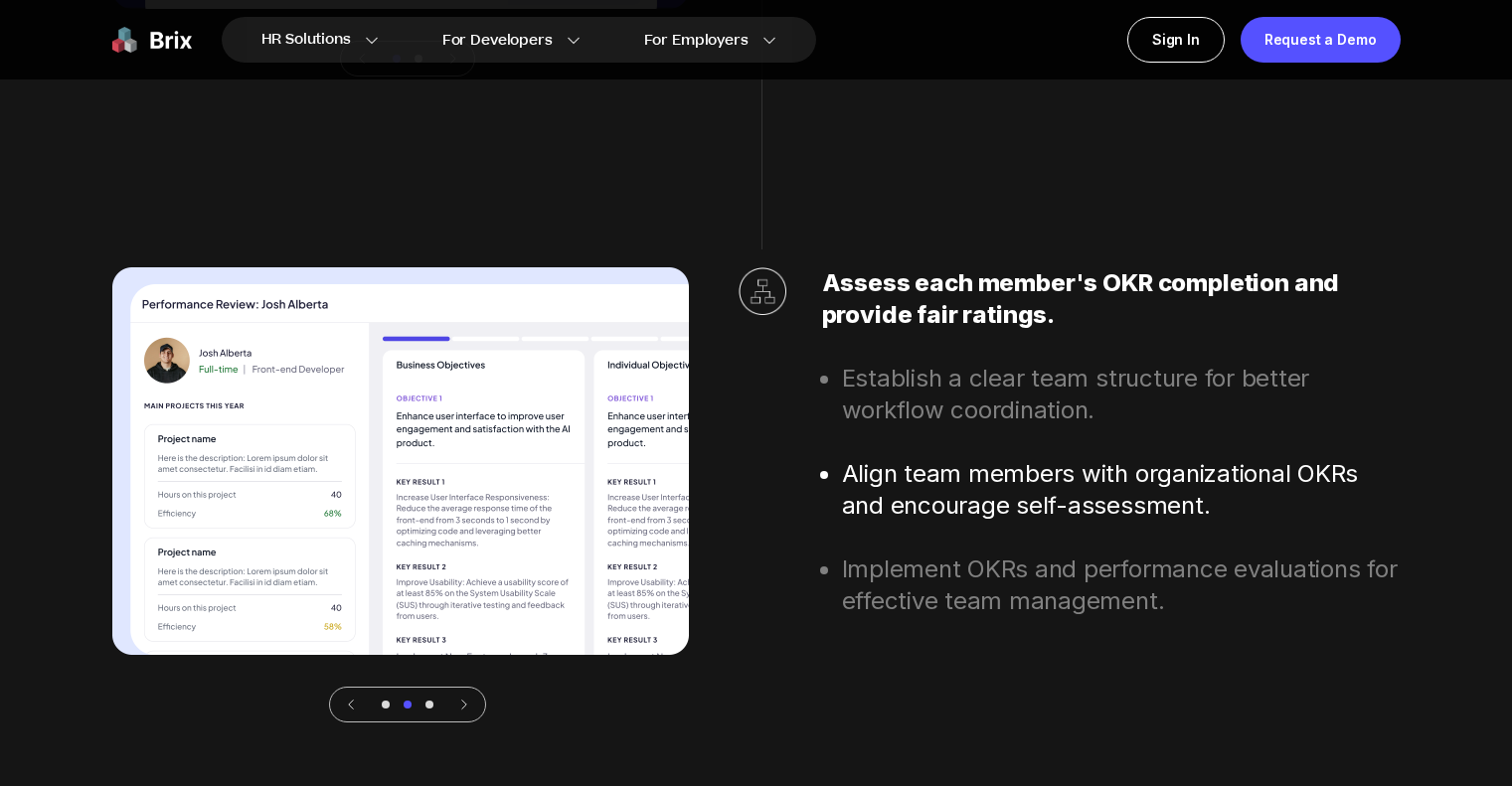 click 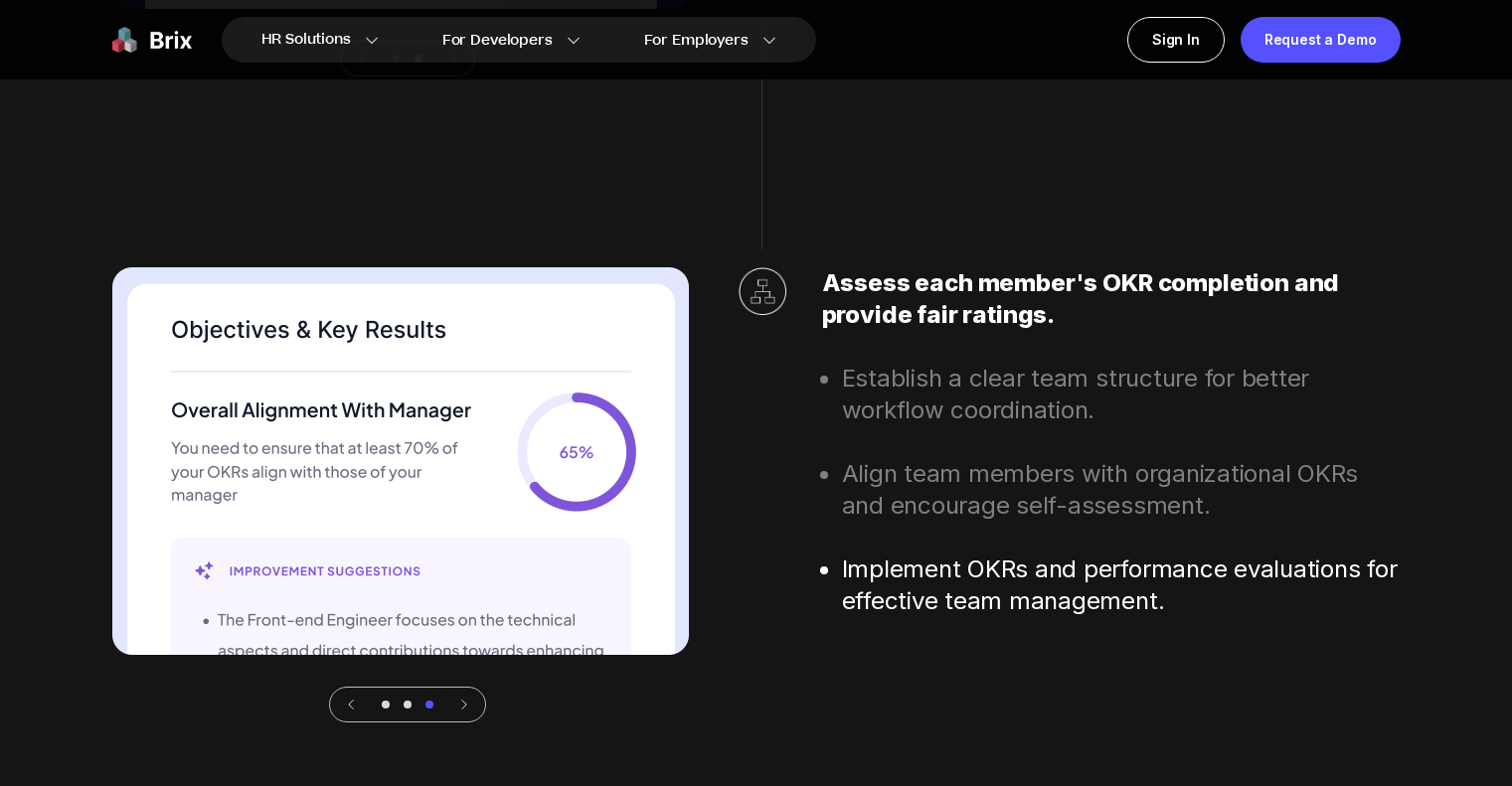 click 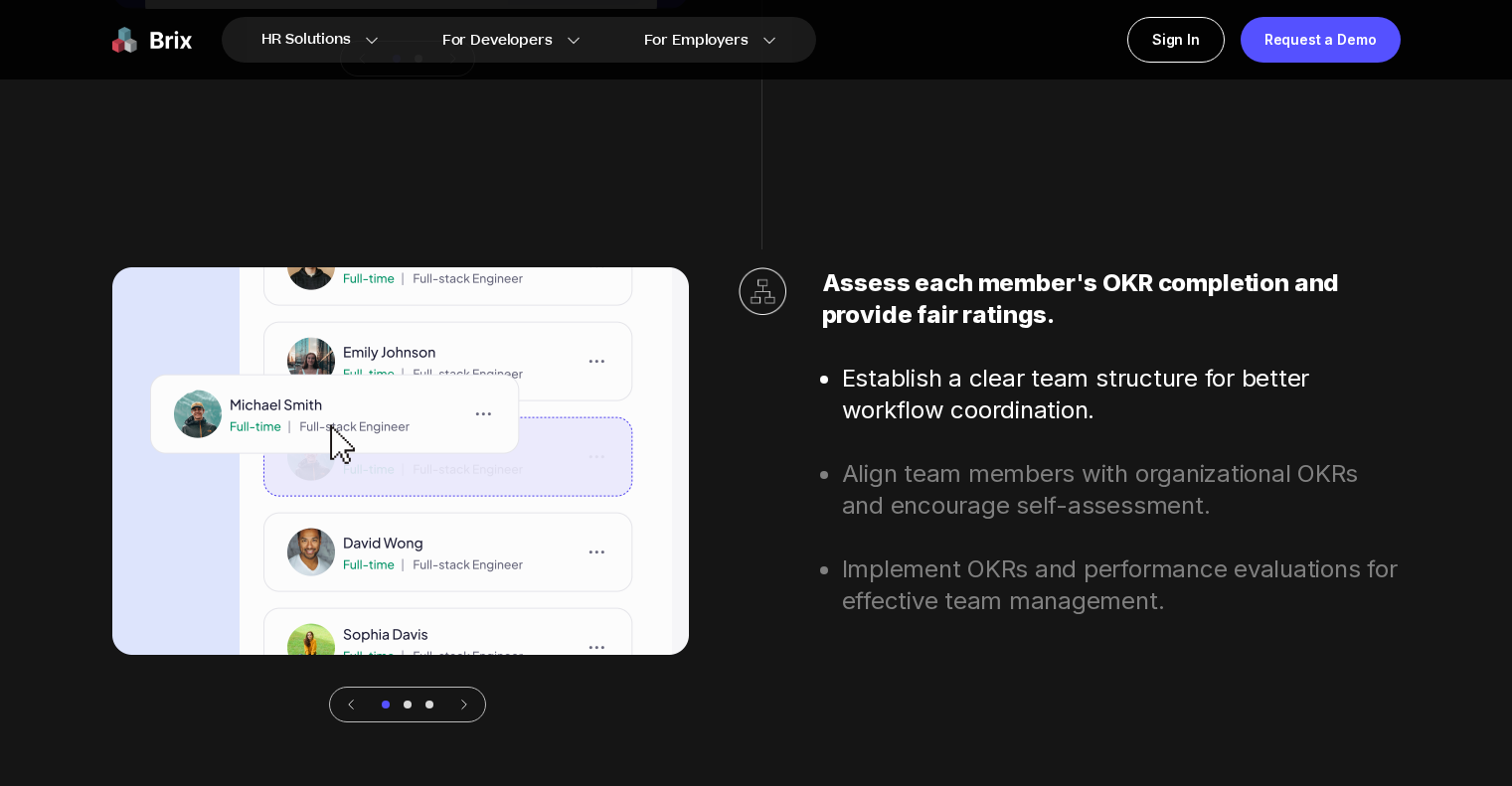 click 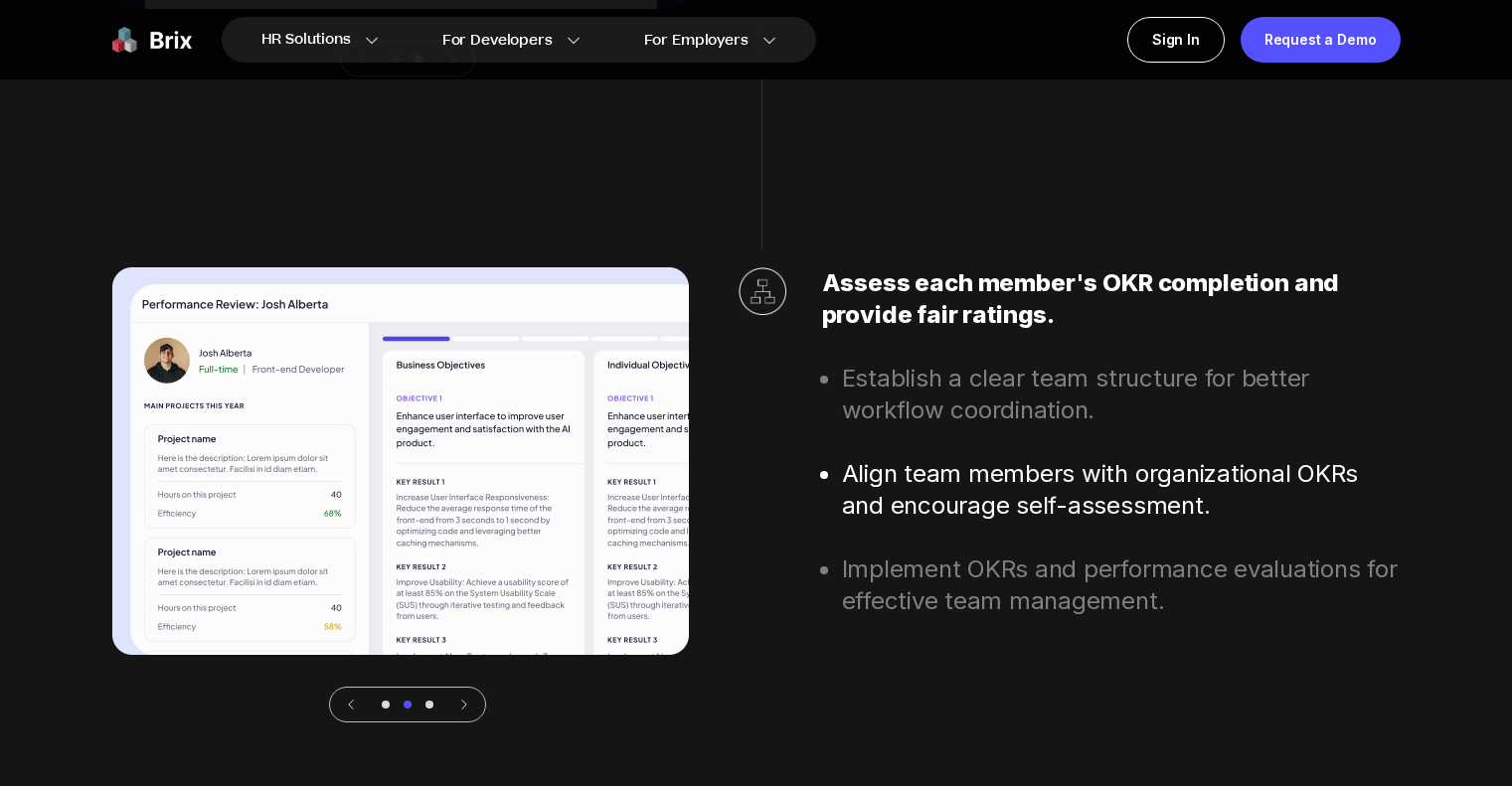 click 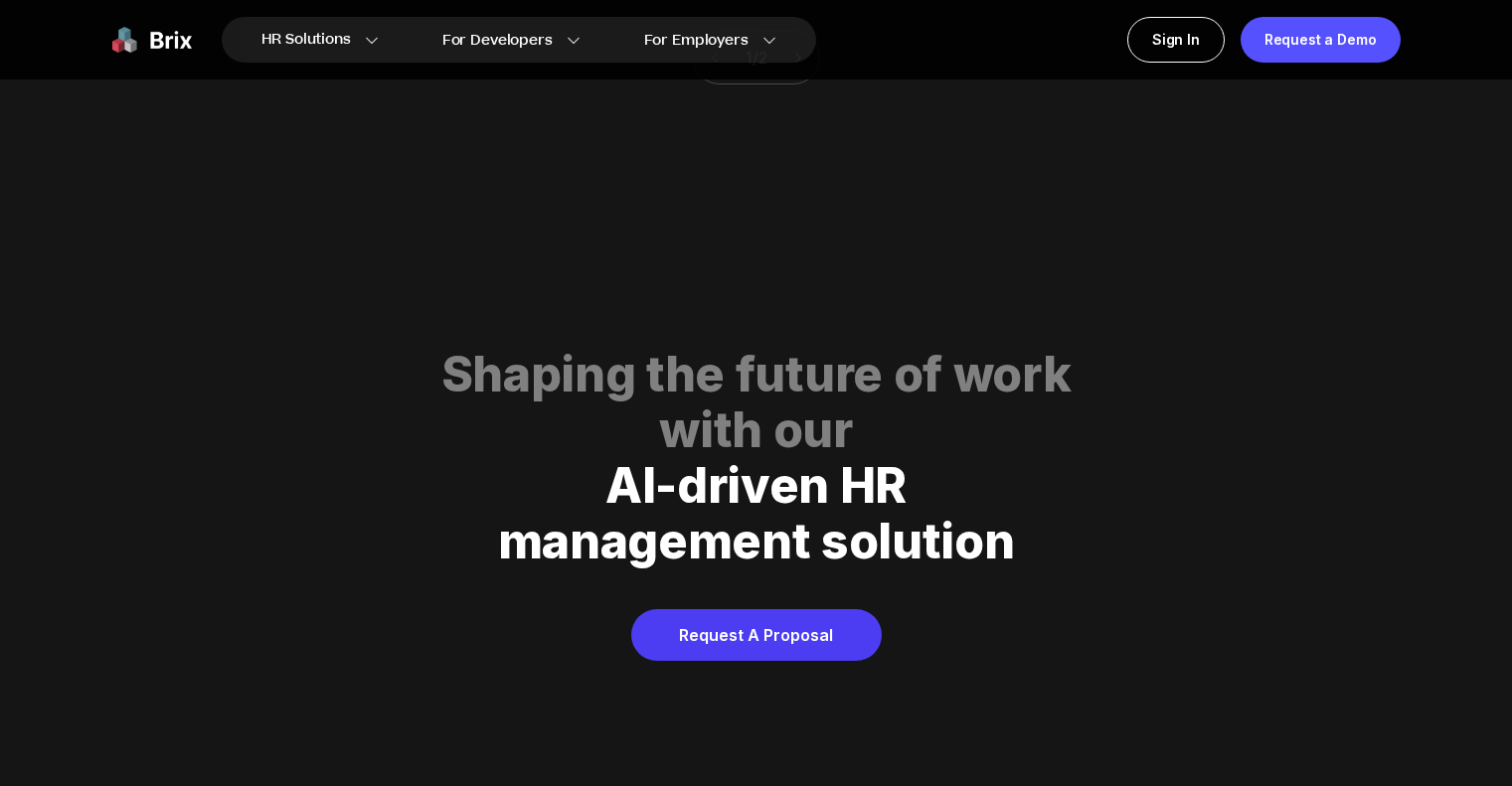 scroll, scrollTop: 8744, scrollLeft: 0, axis: vertical 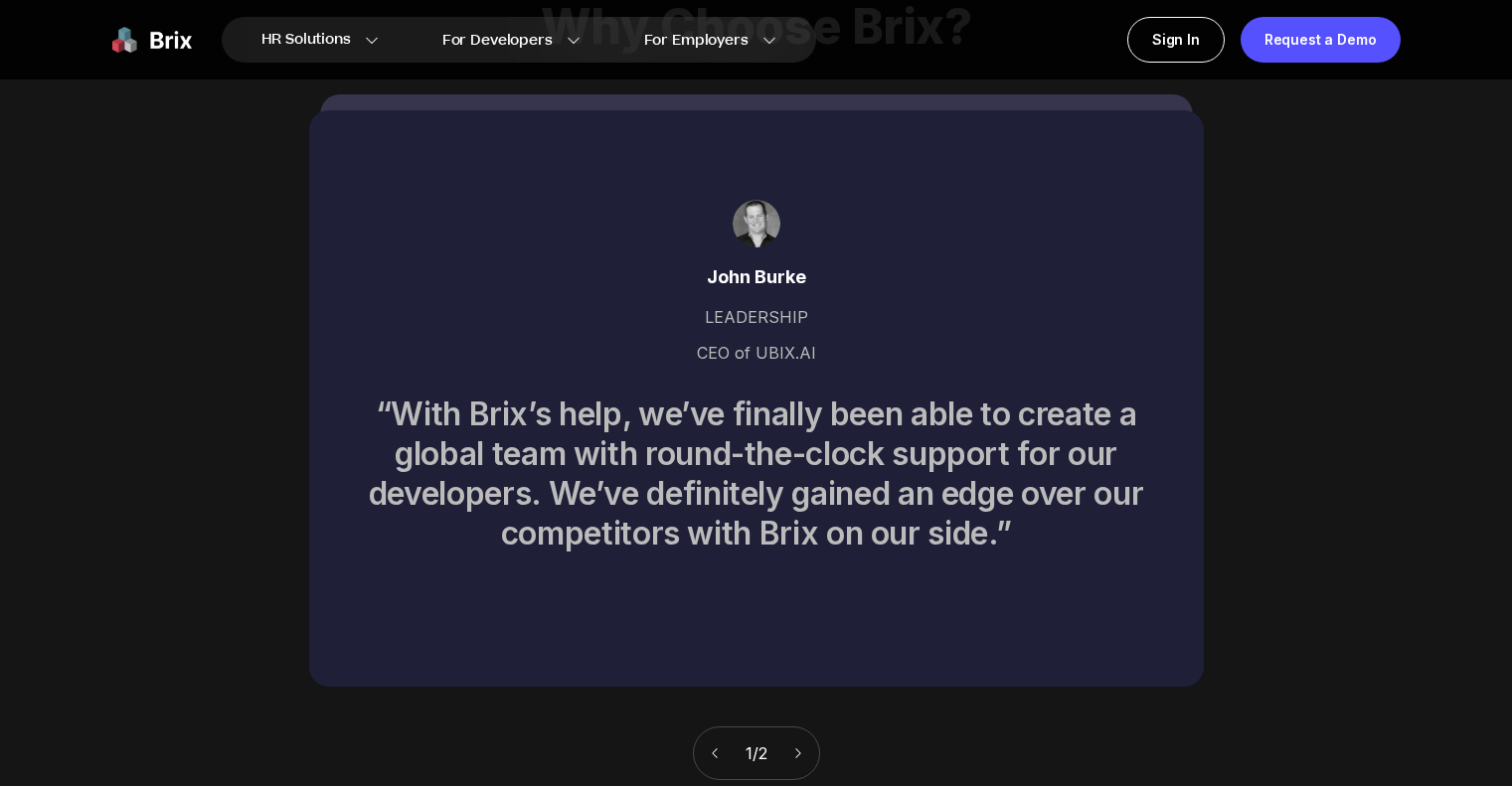 click 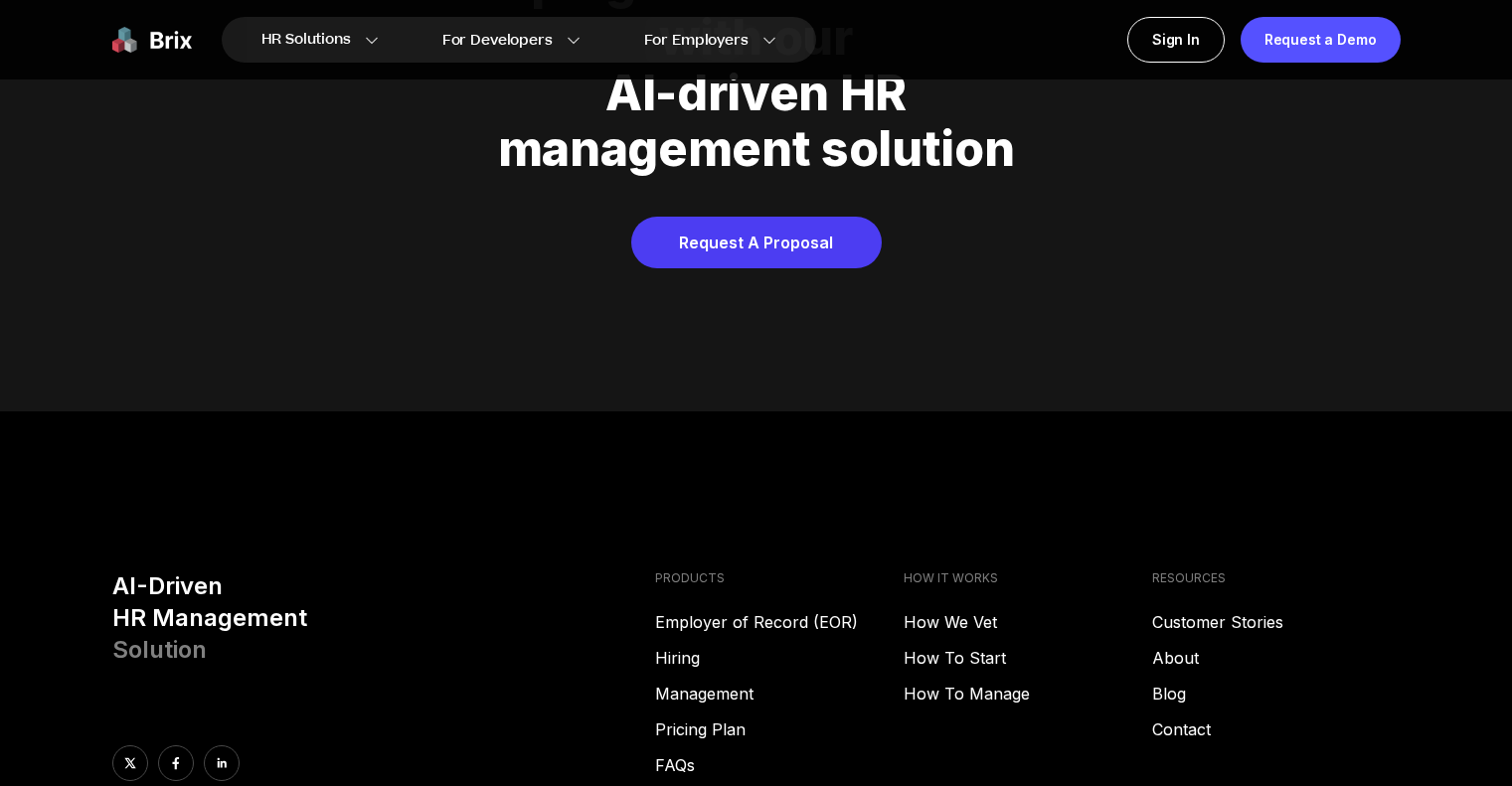 scroll, scrollTop: 10152, scrollLeft: 0, axis: vertical 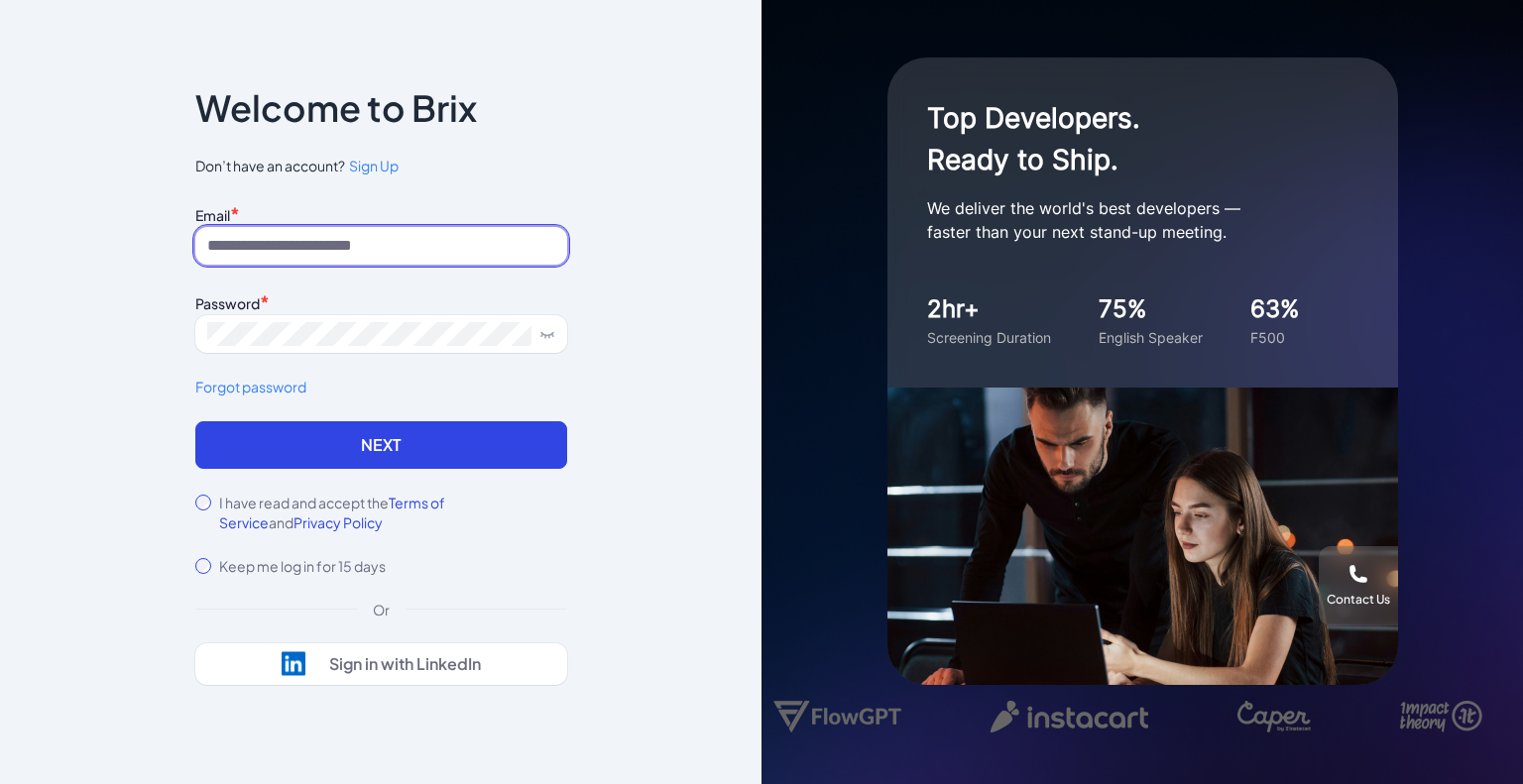 click at bounding box center (381, 246) 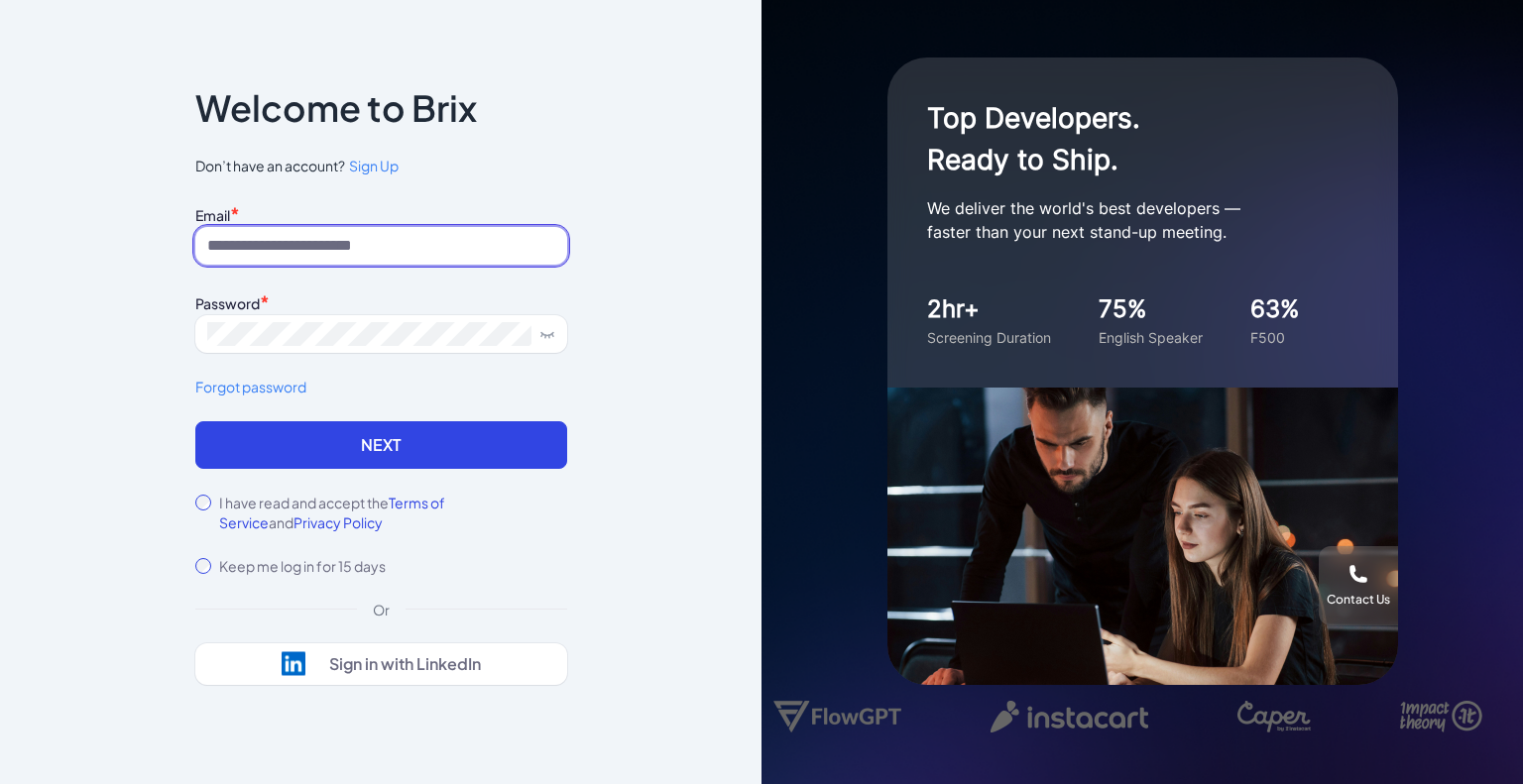 type on "**********" 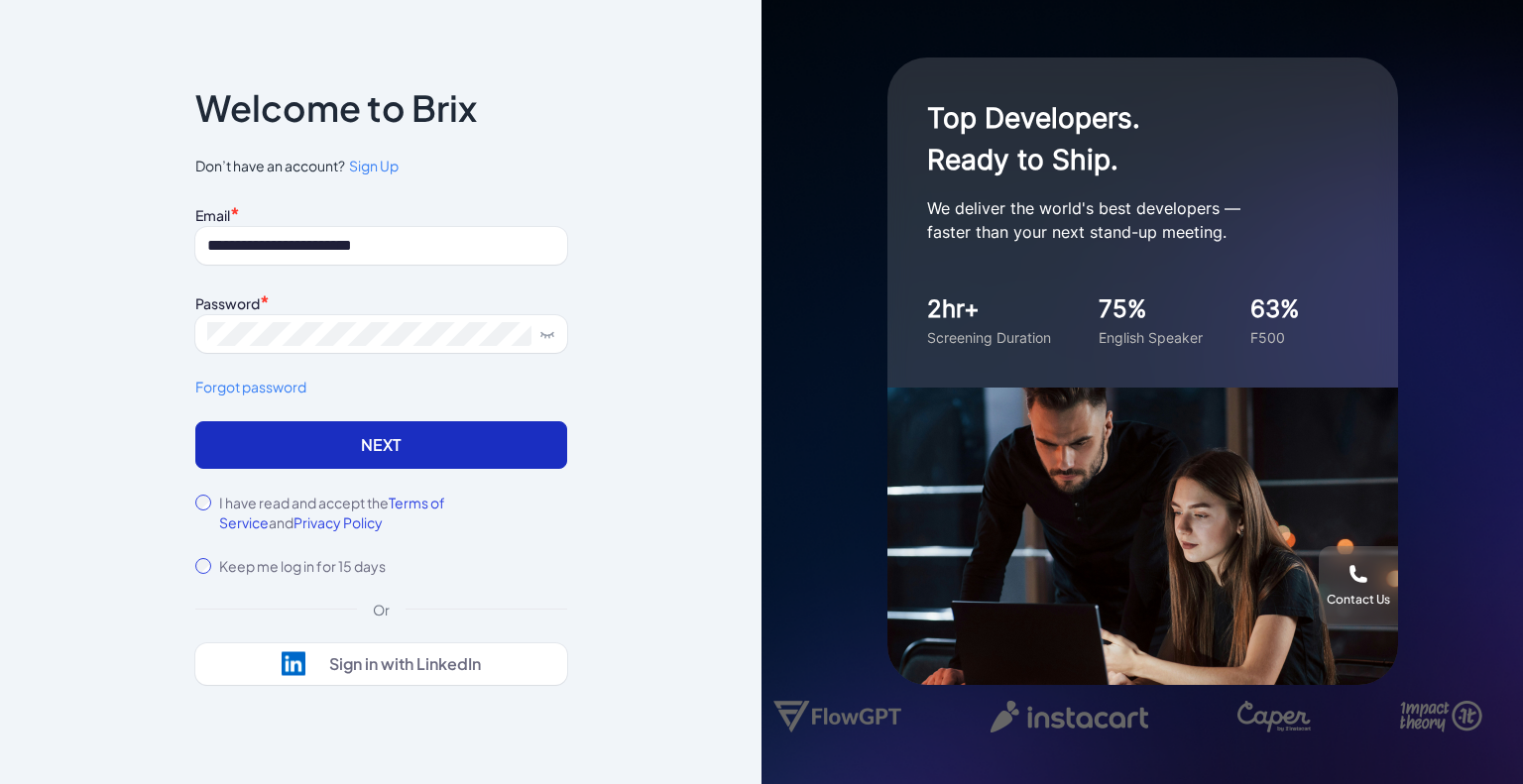 click on "Next" at bounding box center (381, 445) 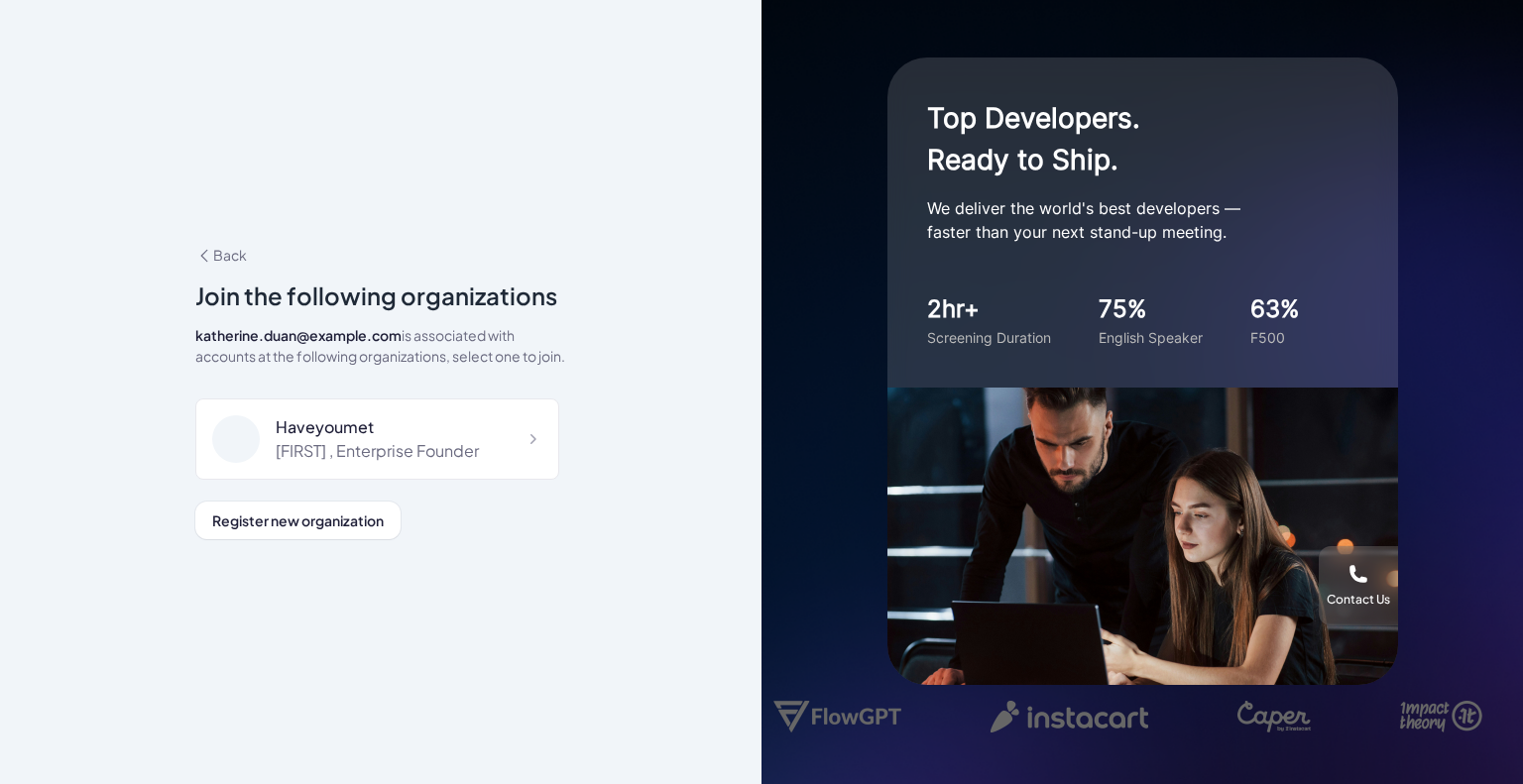 click on "Kate   , Enterprise Founder" at bounding box center [377, 451] 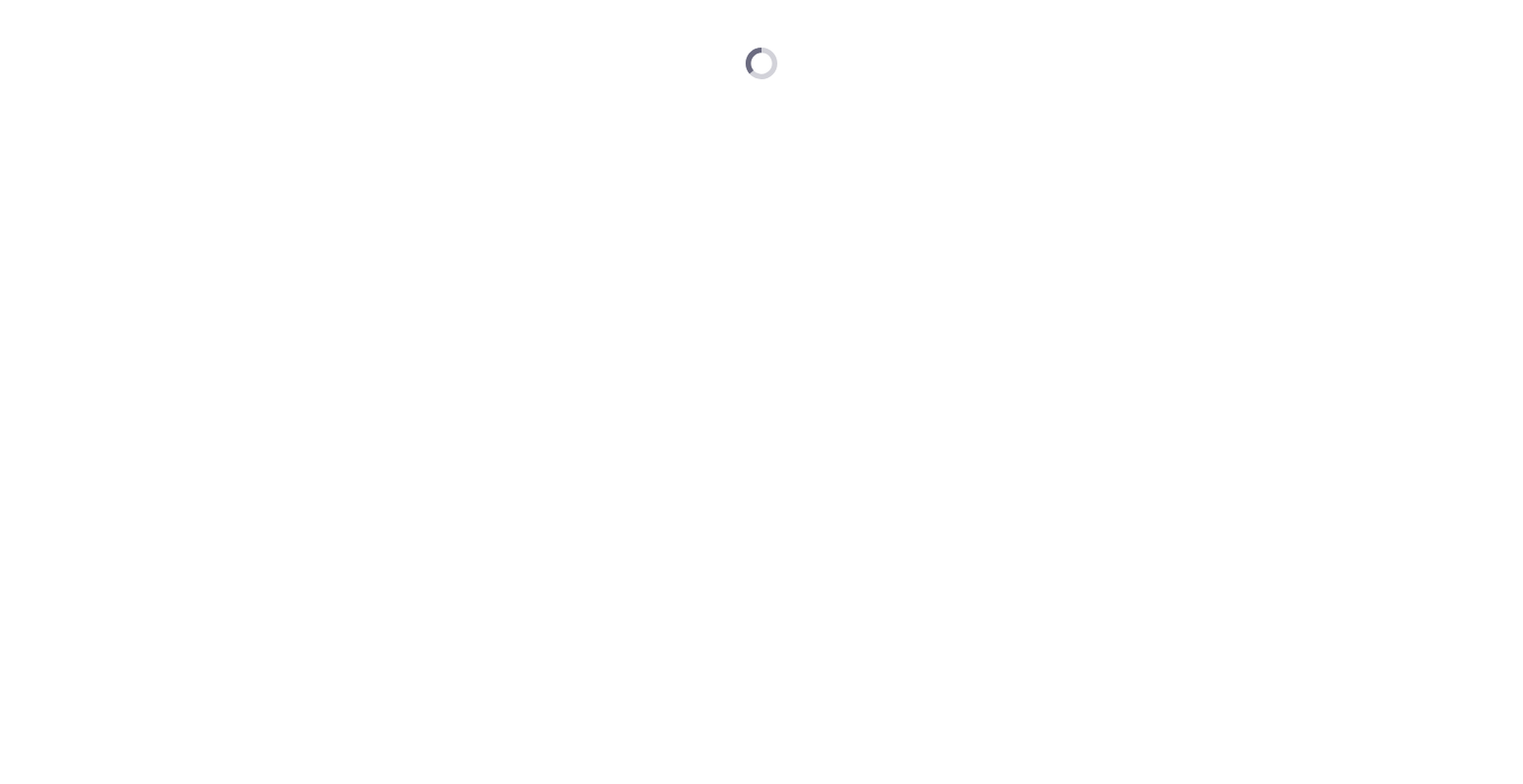scroll, scrollTop: 0, scrollLeft: 0, axis: both 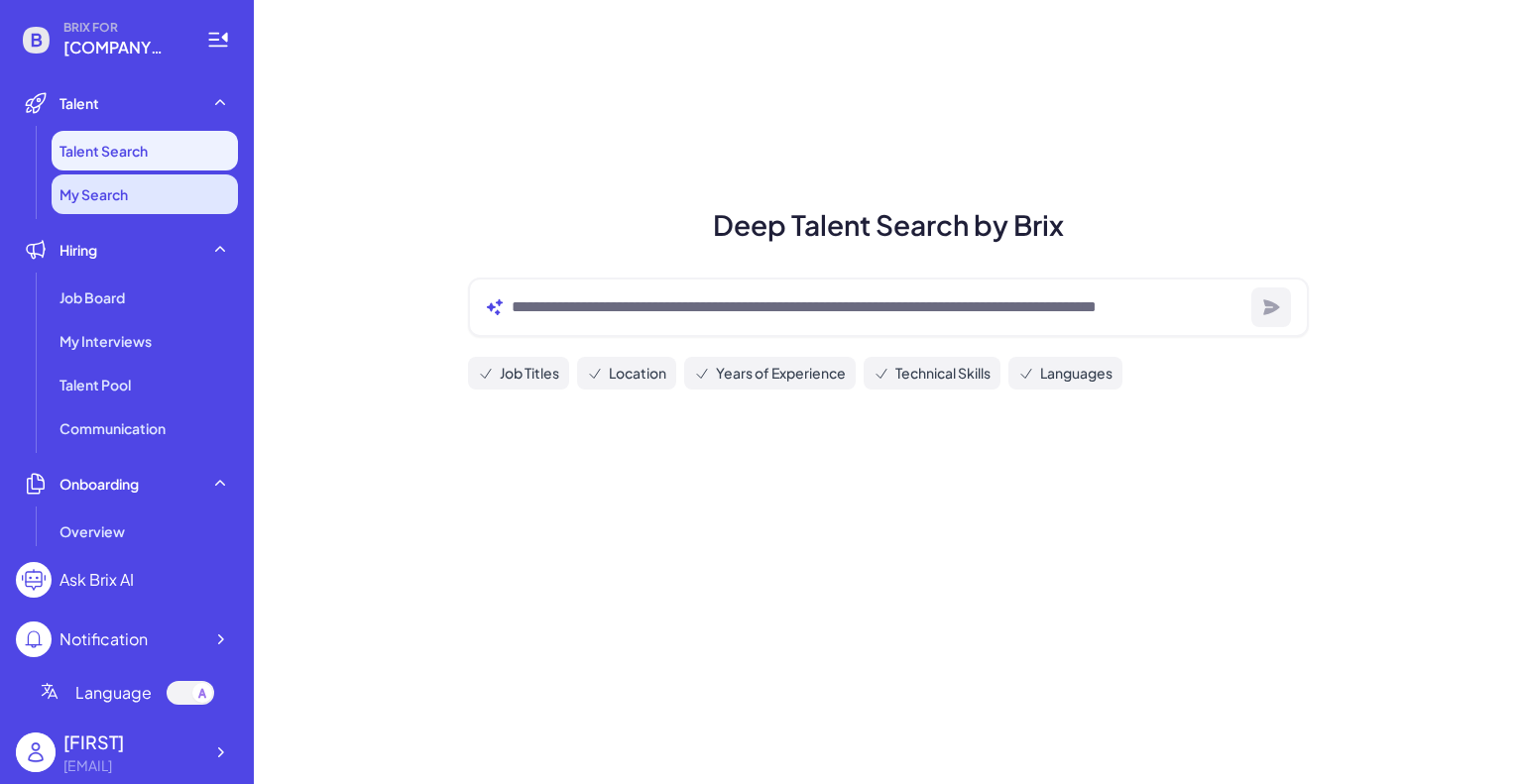 click on "My Search" at bounding box center (145, 194) 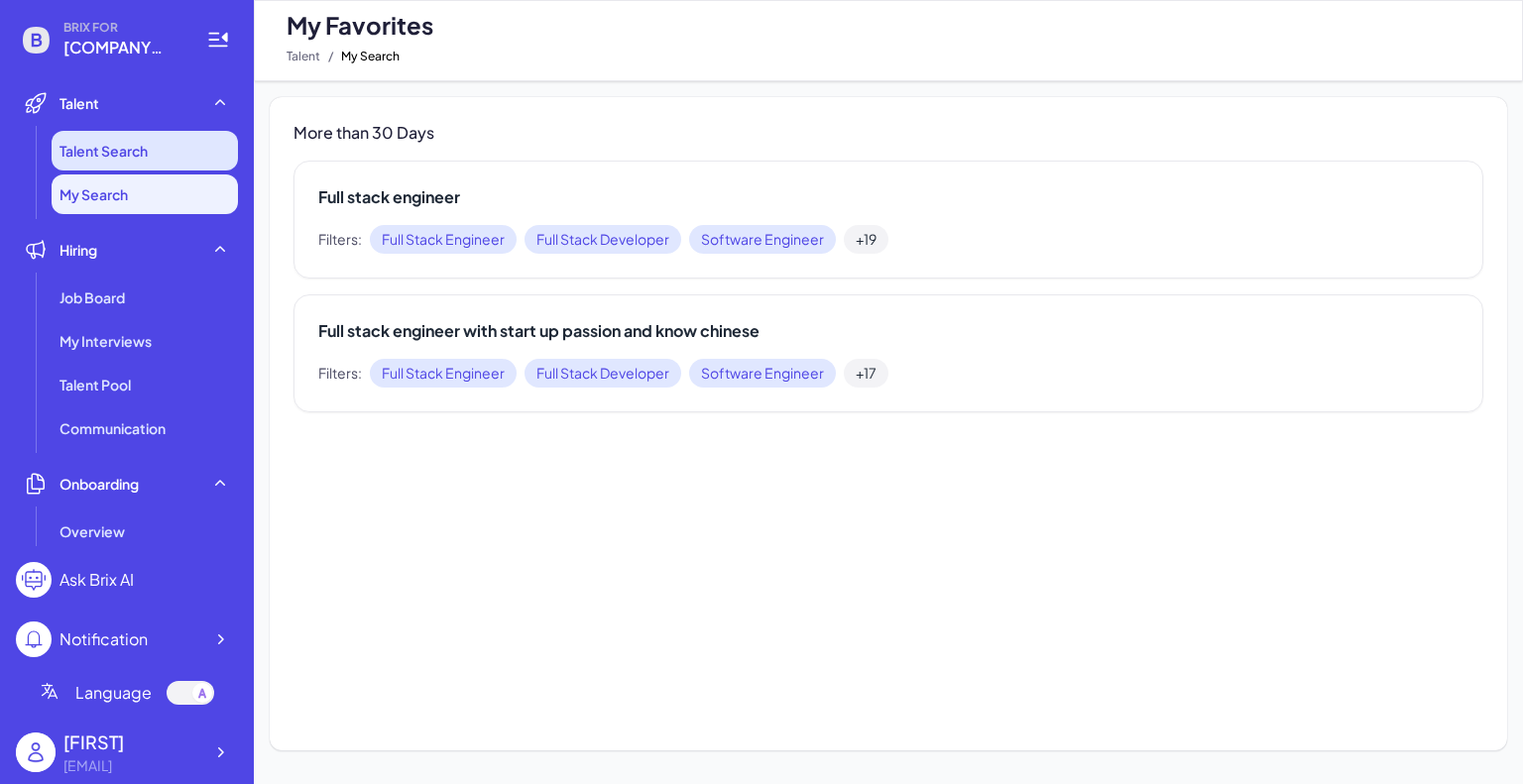 click on "Talent Search" at bounding box center [145, 151] 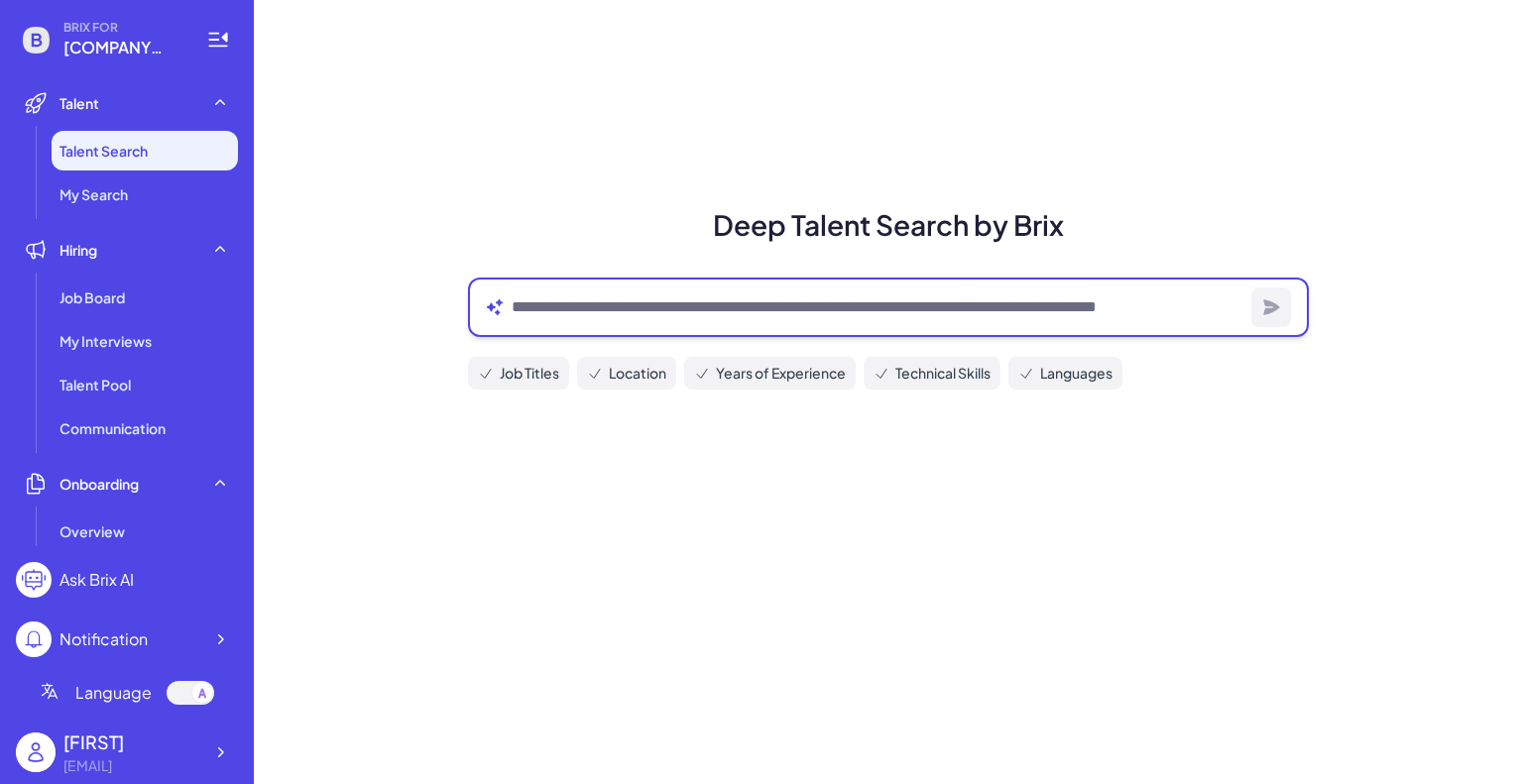click at bounding box center [878, 307] 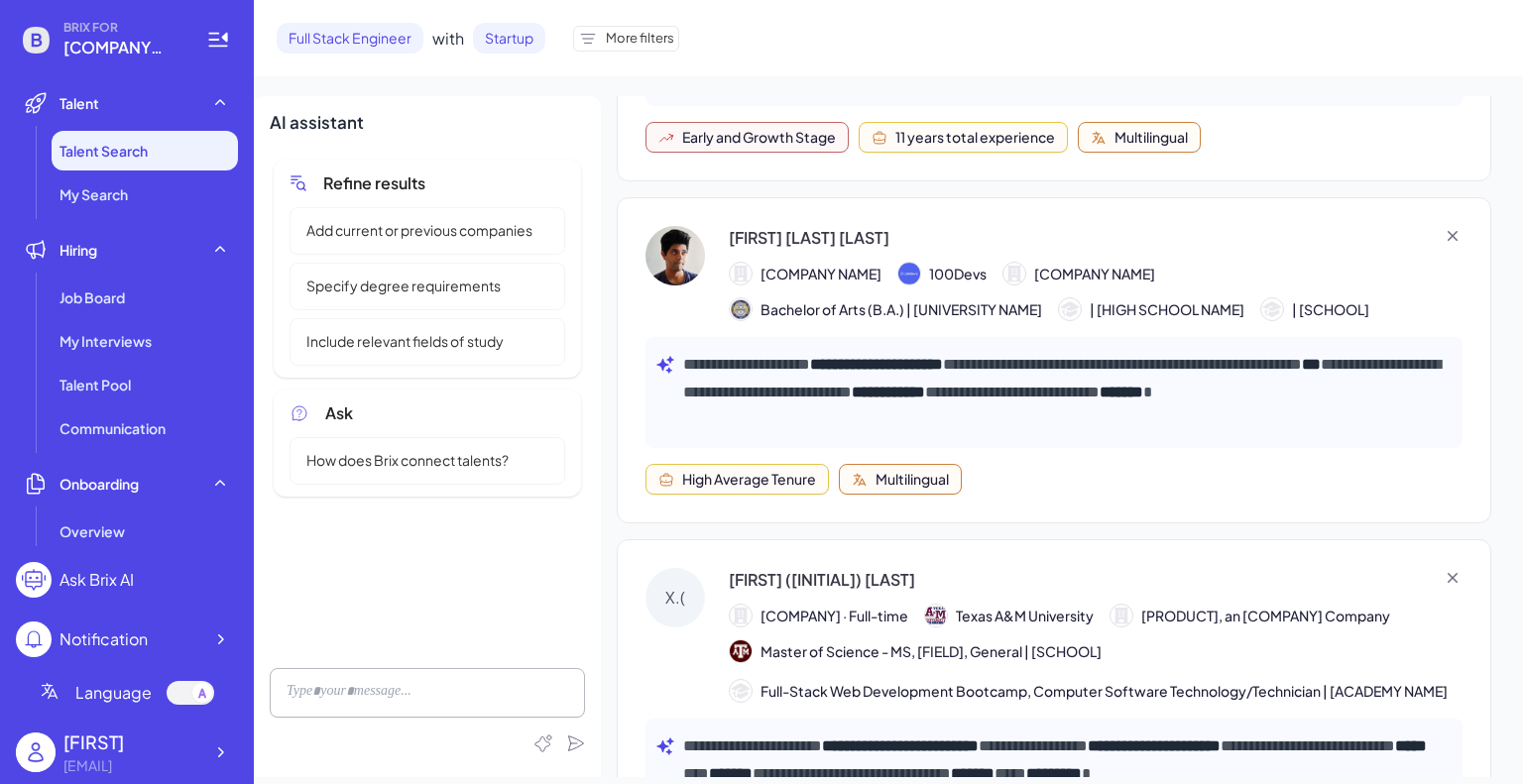 scroll, scrollTop: 1084, scrollLeft: 0, axis: vertical 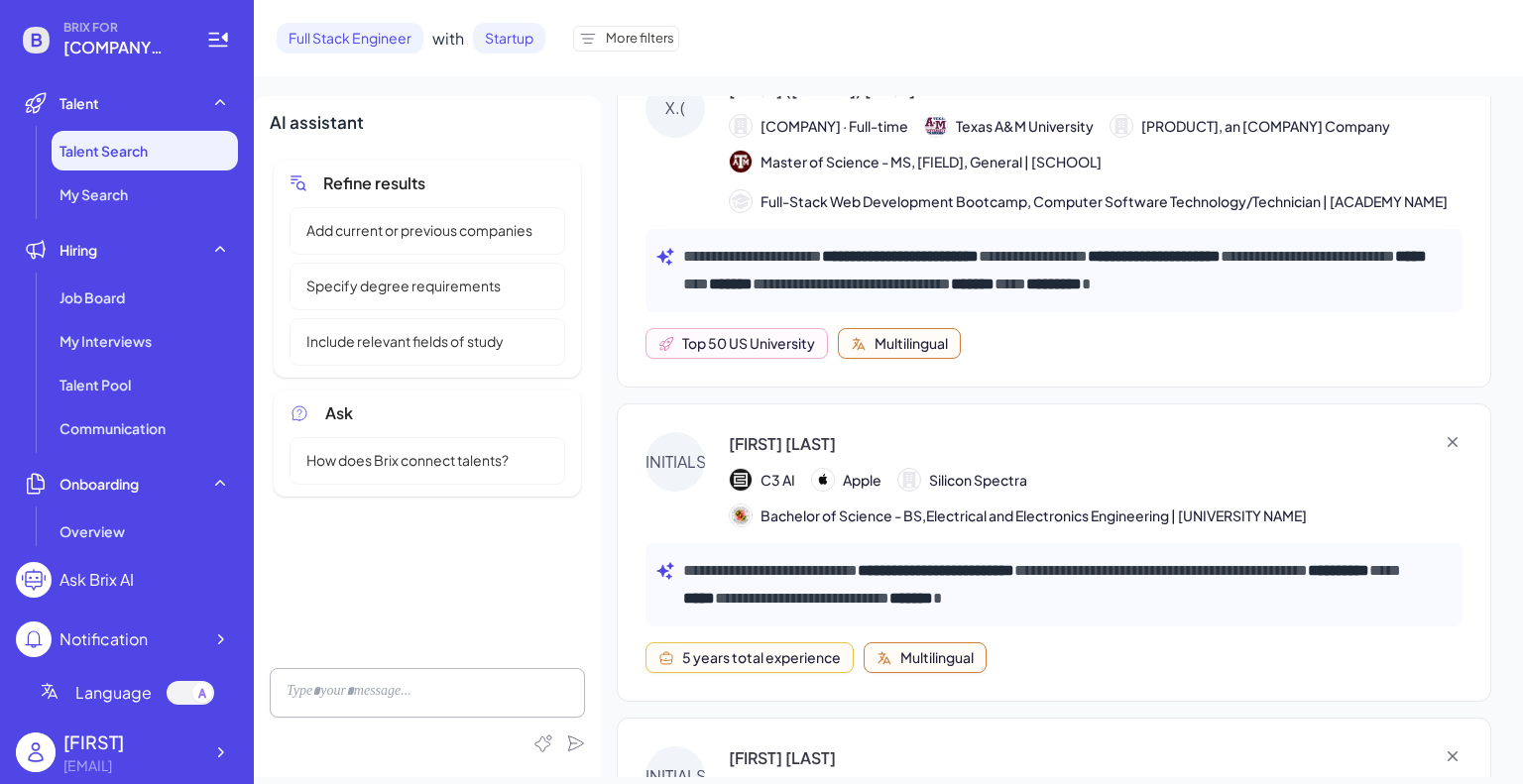 click on "X.(" at bounding box center (675, 108) 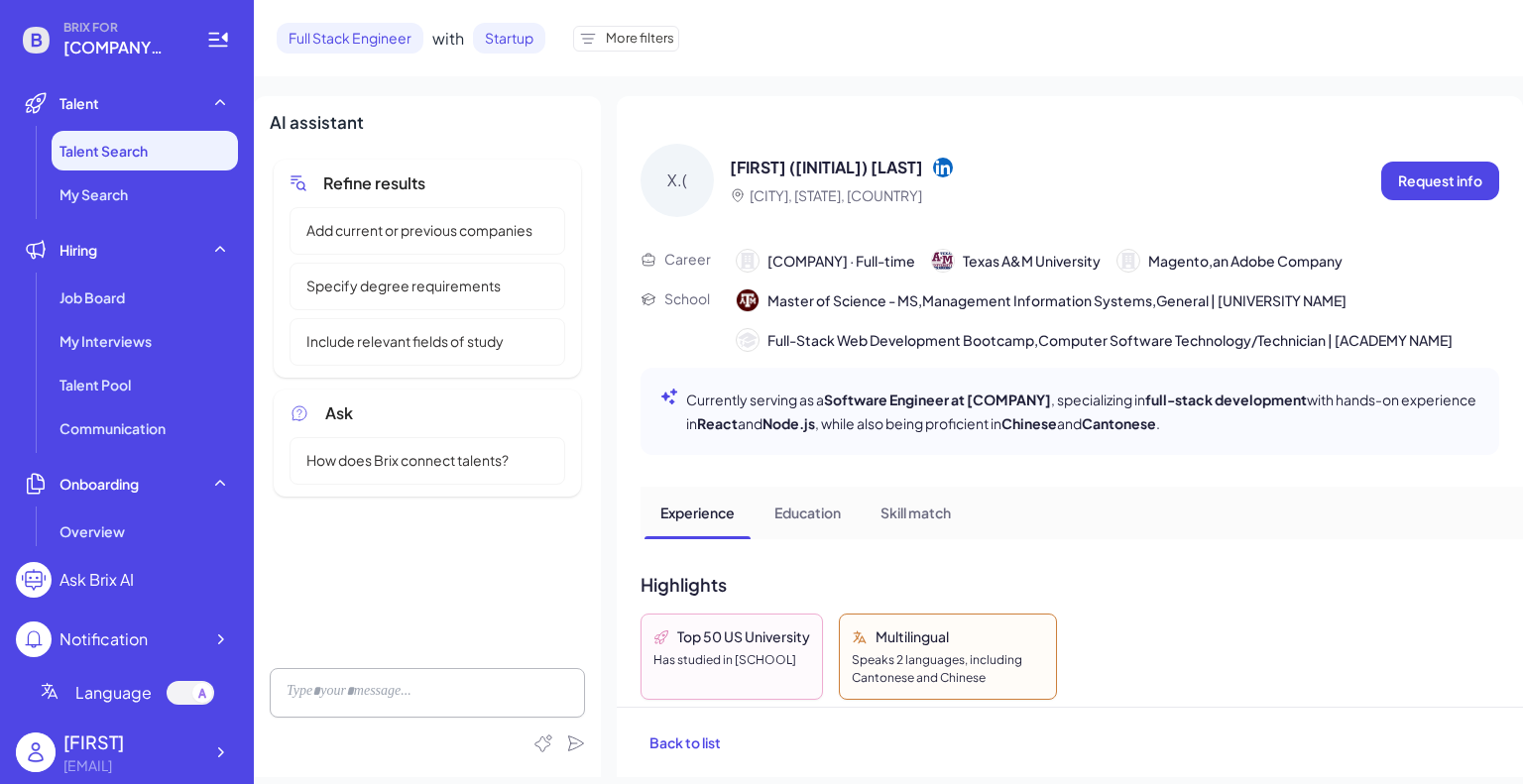scroll, scrollTop: 198, scrollLeft: 0, axis: vertical 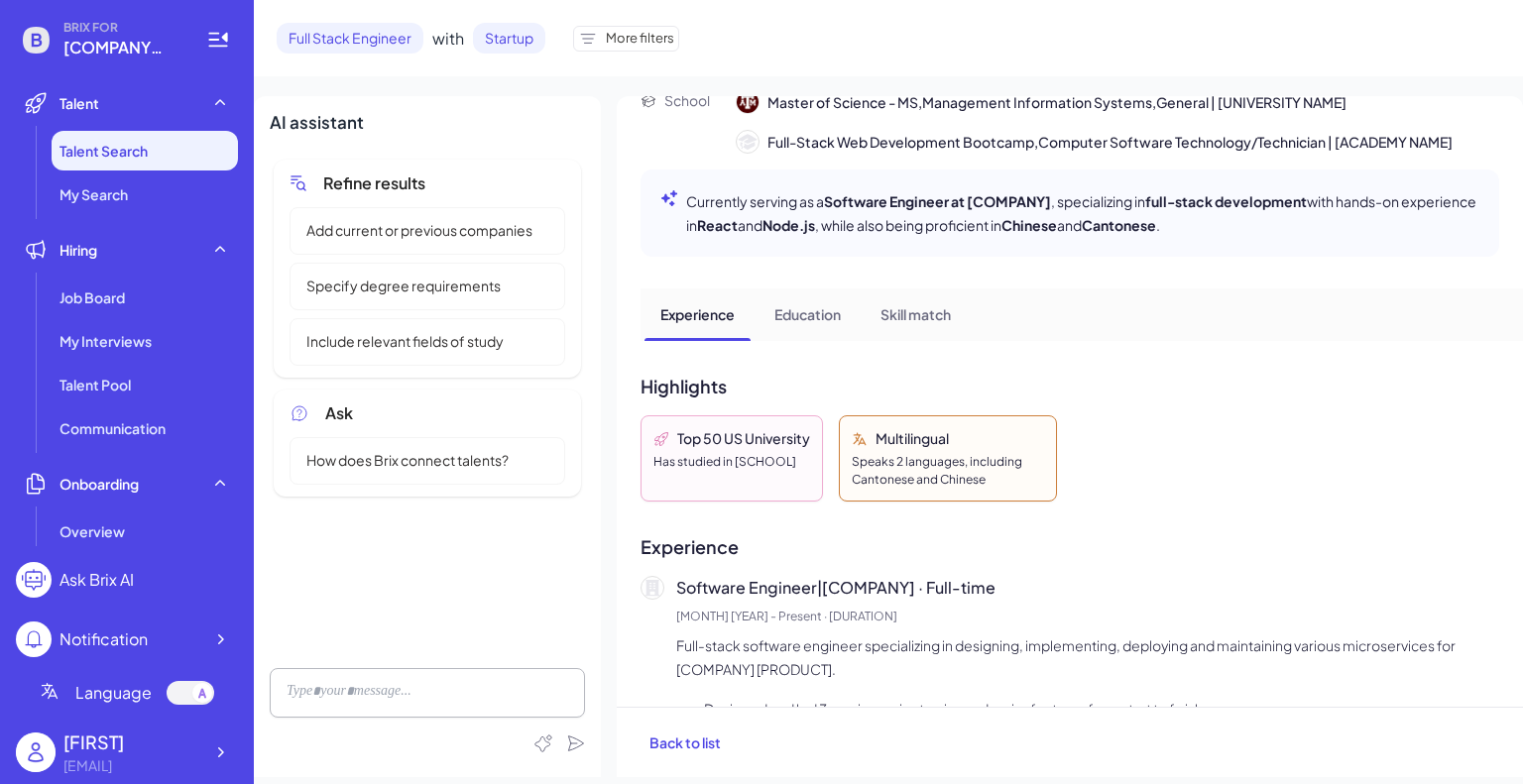 click on "Skill match" at bounding box center [915, 314] 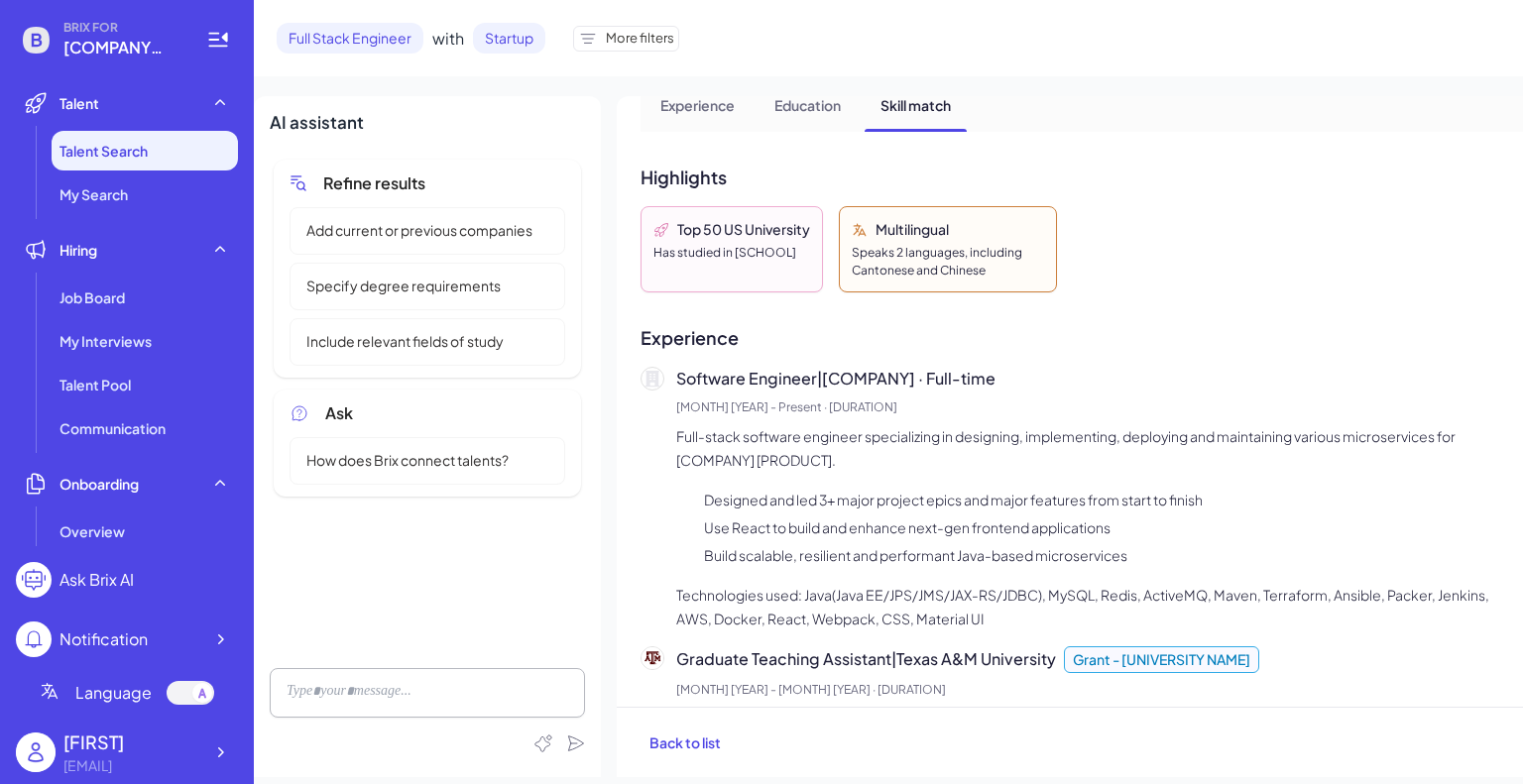 scroll, scrollTop: 0, scrollLeft: 0, axis: both 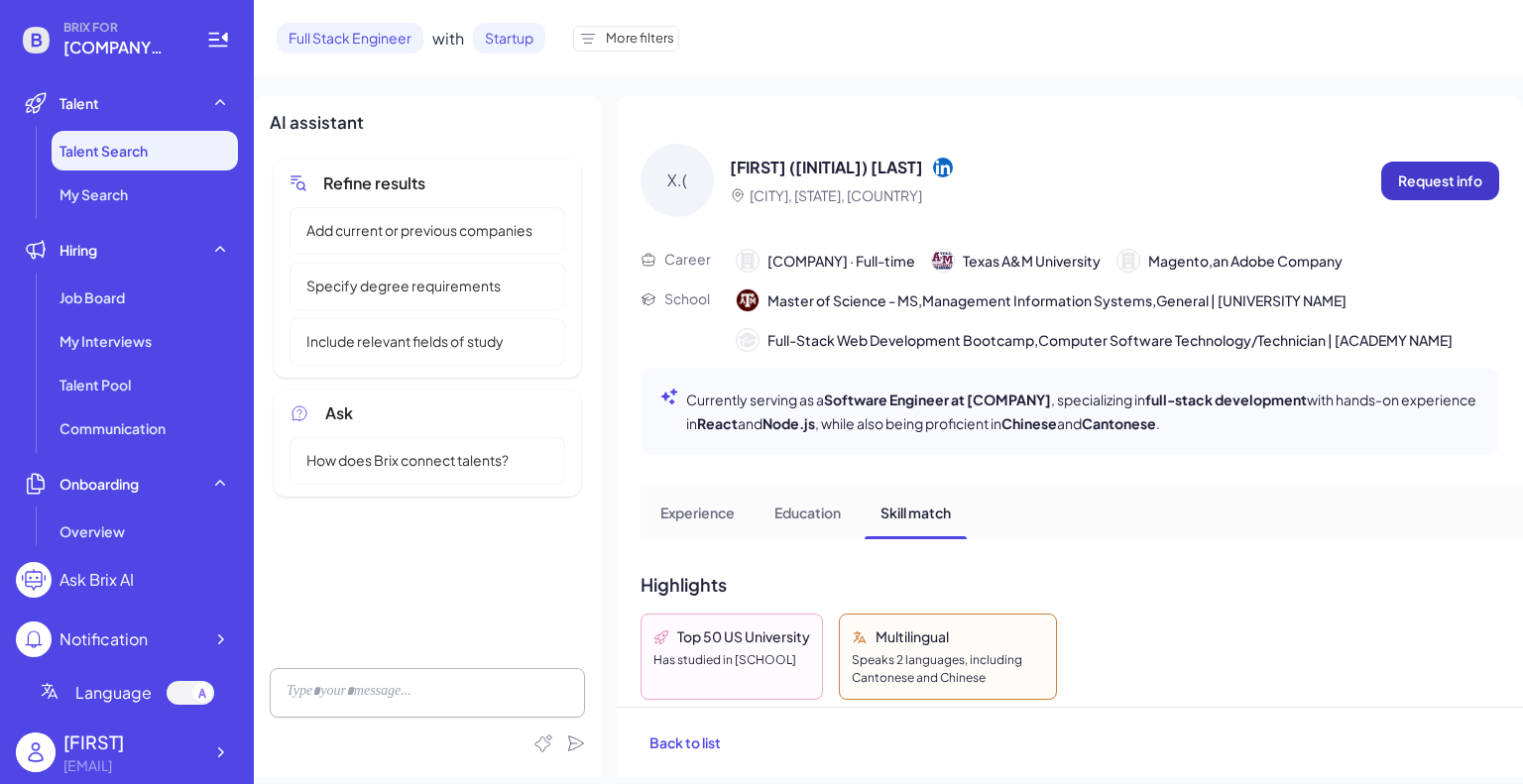 click on "Request info" at bounding box center (1440, 180) 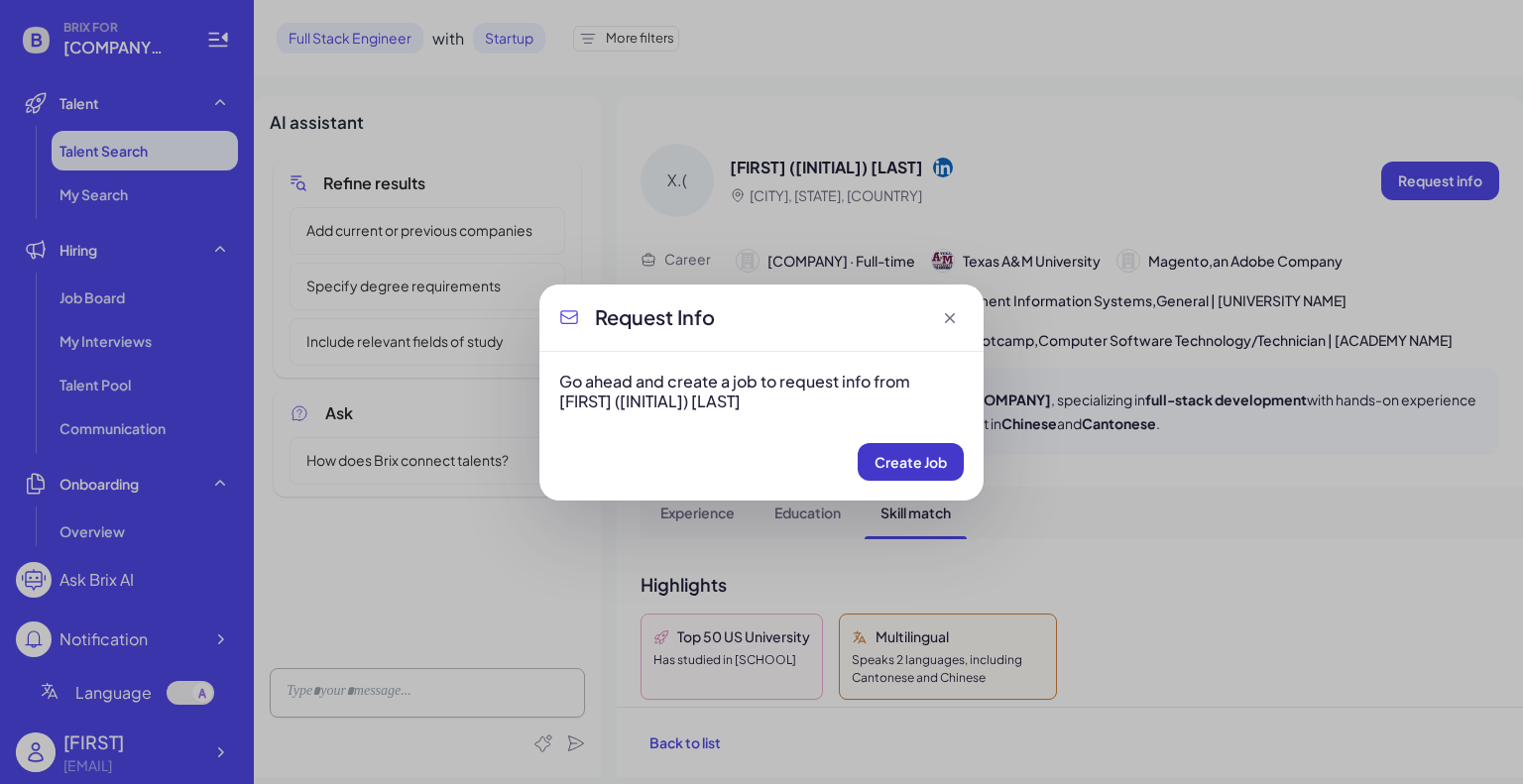 click on "Create Job" at bounding box center (910, 462) 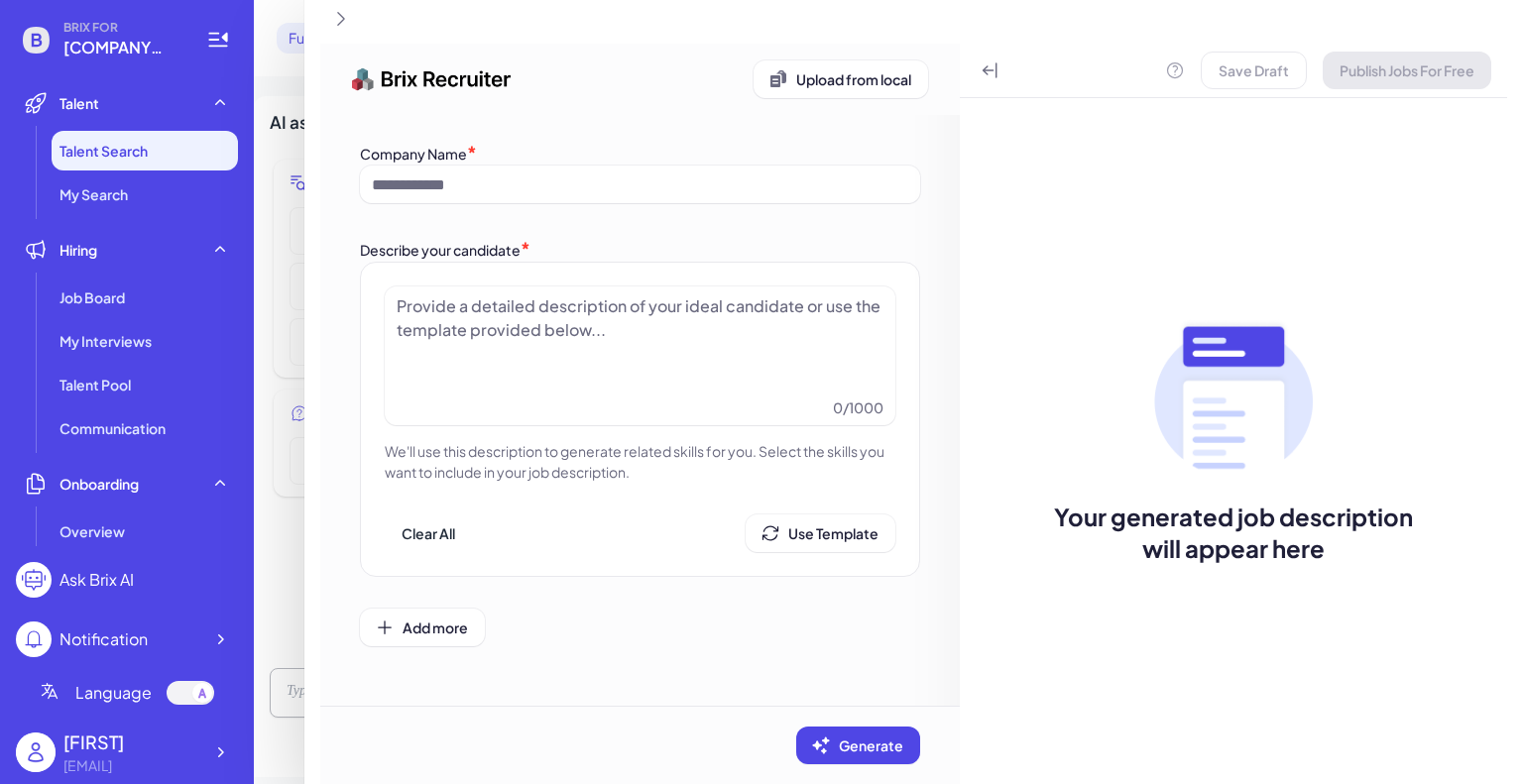 type on "**********" 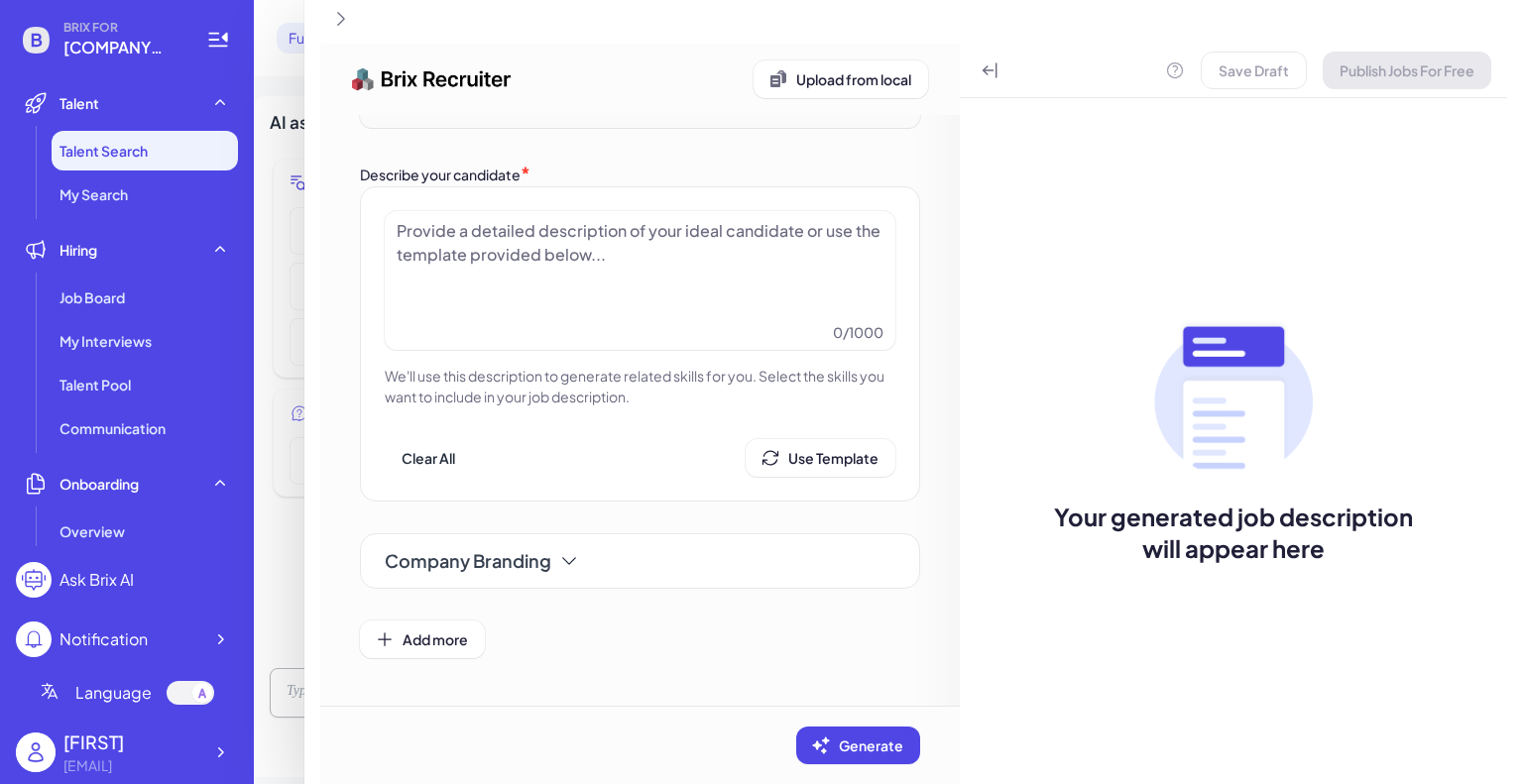 scroll, scrollTop: 0, scrollLeft: 0, axis: both 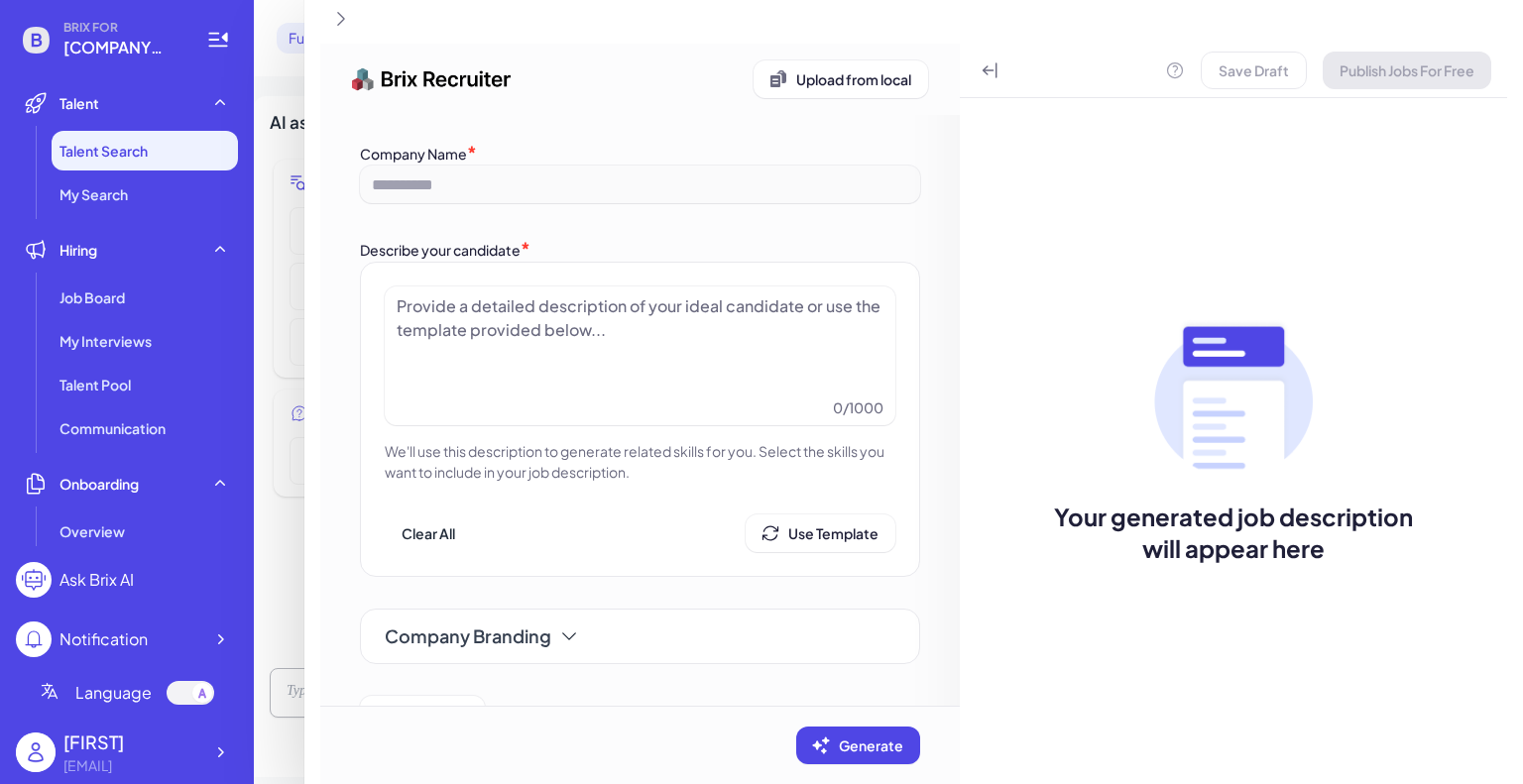 click at bounding box center [640, 344] 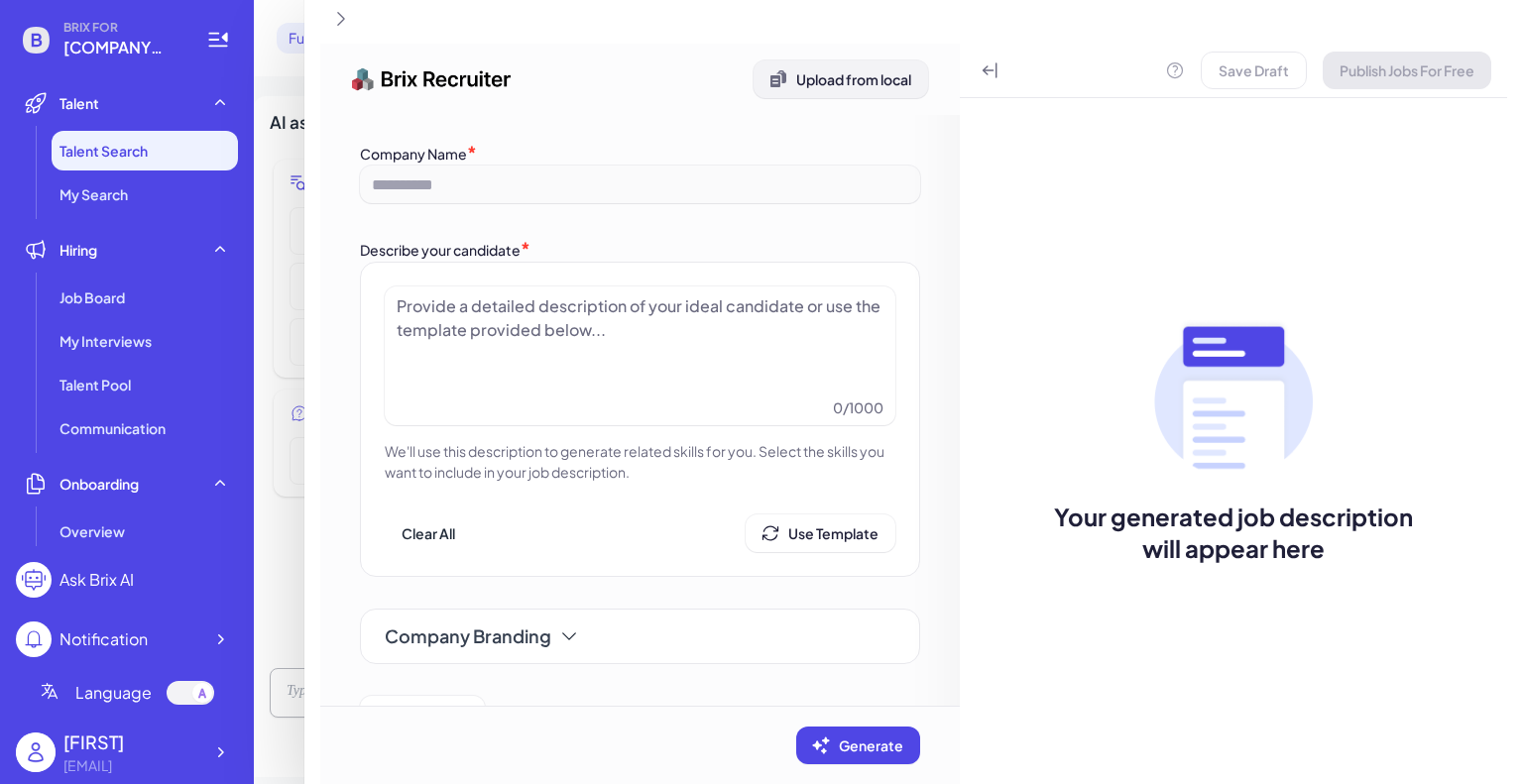 click on "Upload from local" at bounding box center (854, 79) 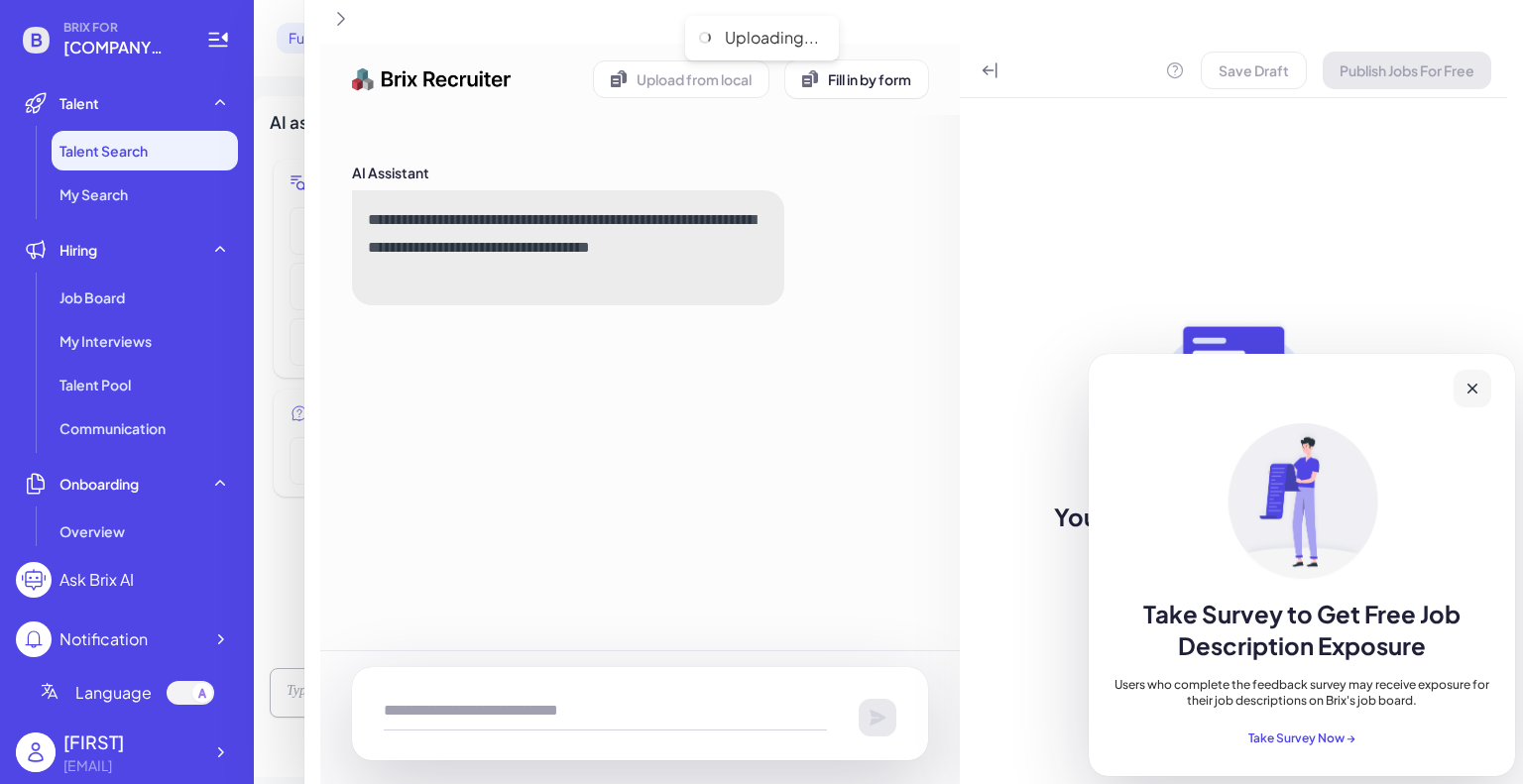 click at bounding box center (1472, 389) 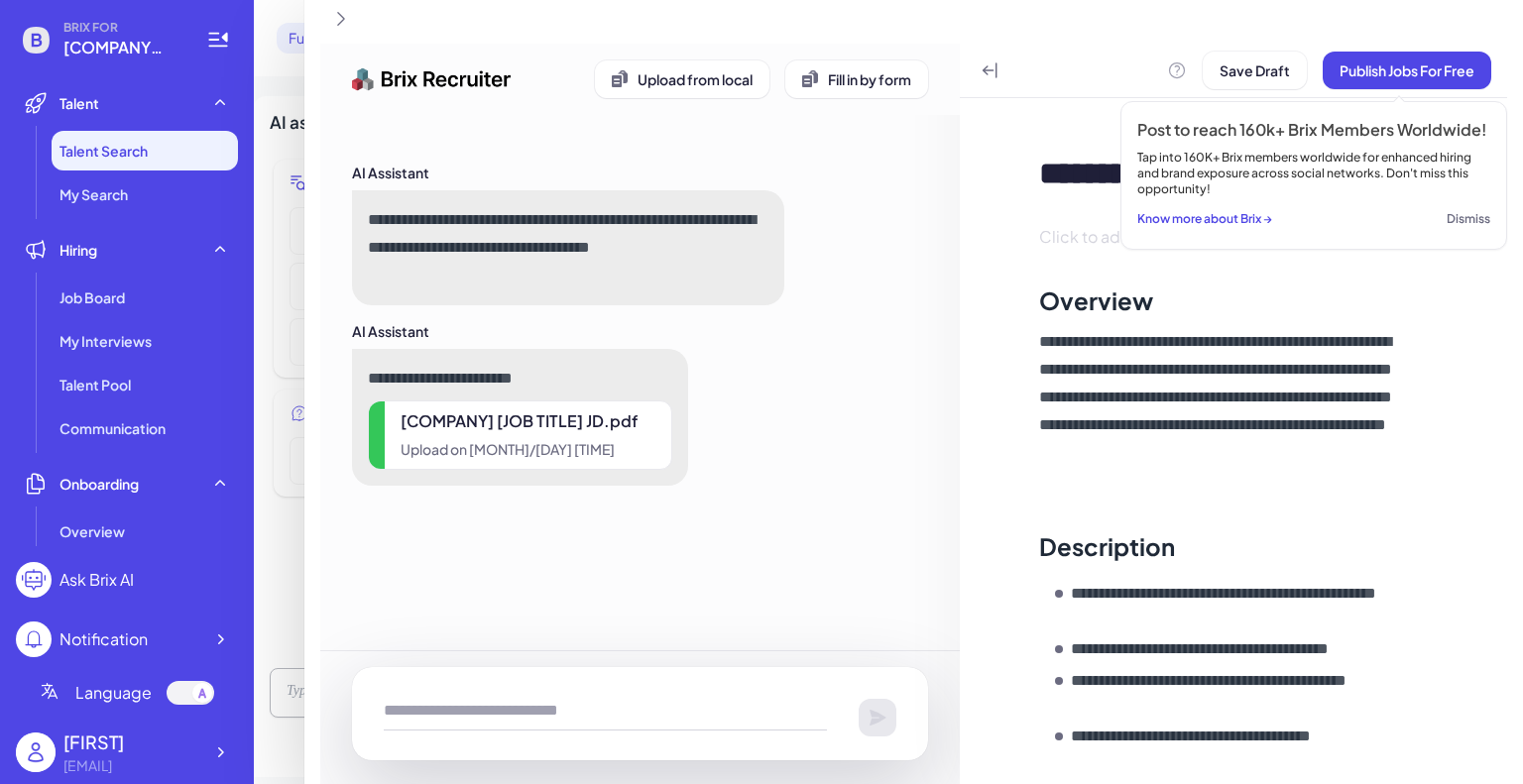 click on "Dismiss" at bounding box center (1468, 219) 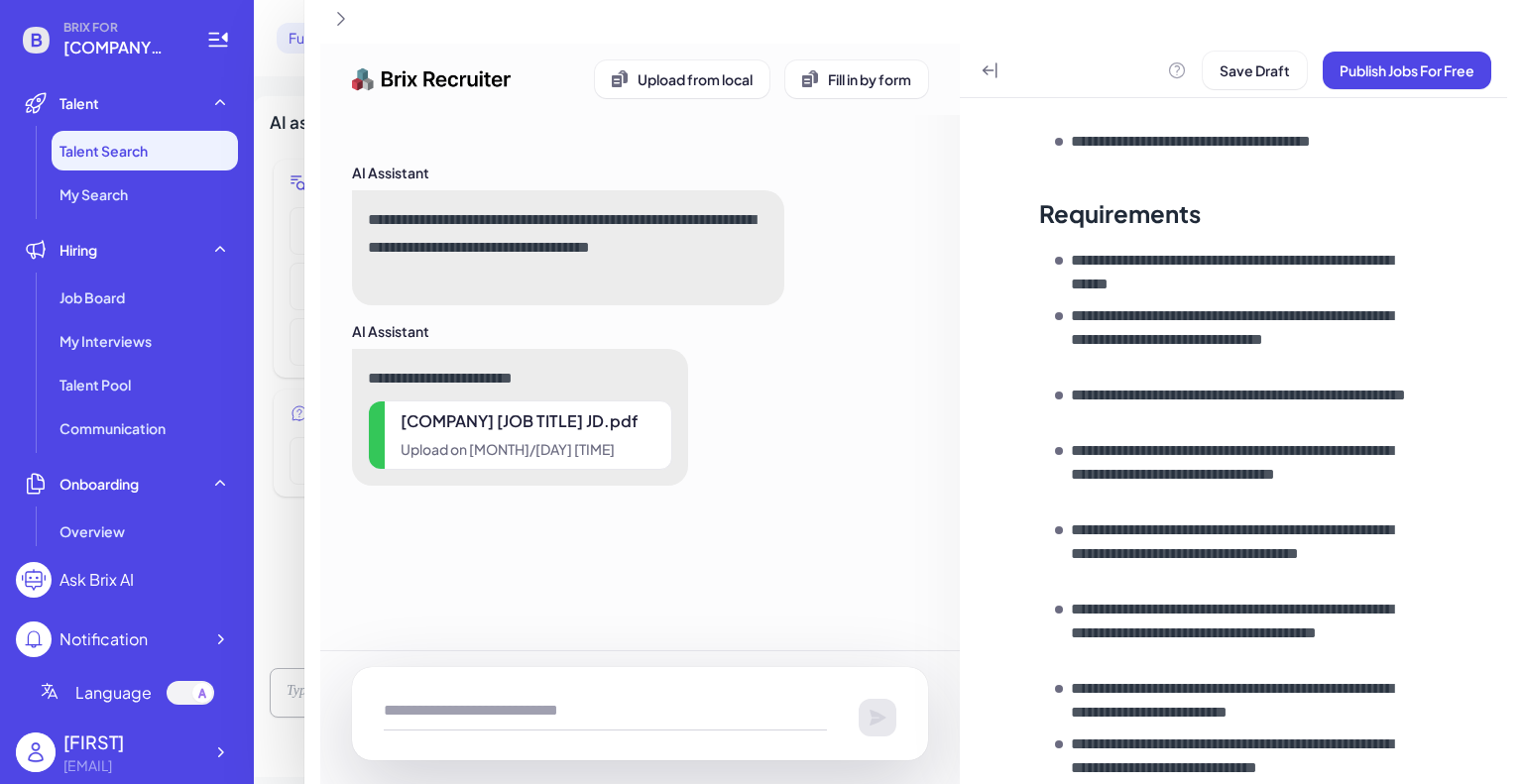 scroll, scrollTop: 1195, scrollLeft: 0, axis: vertical 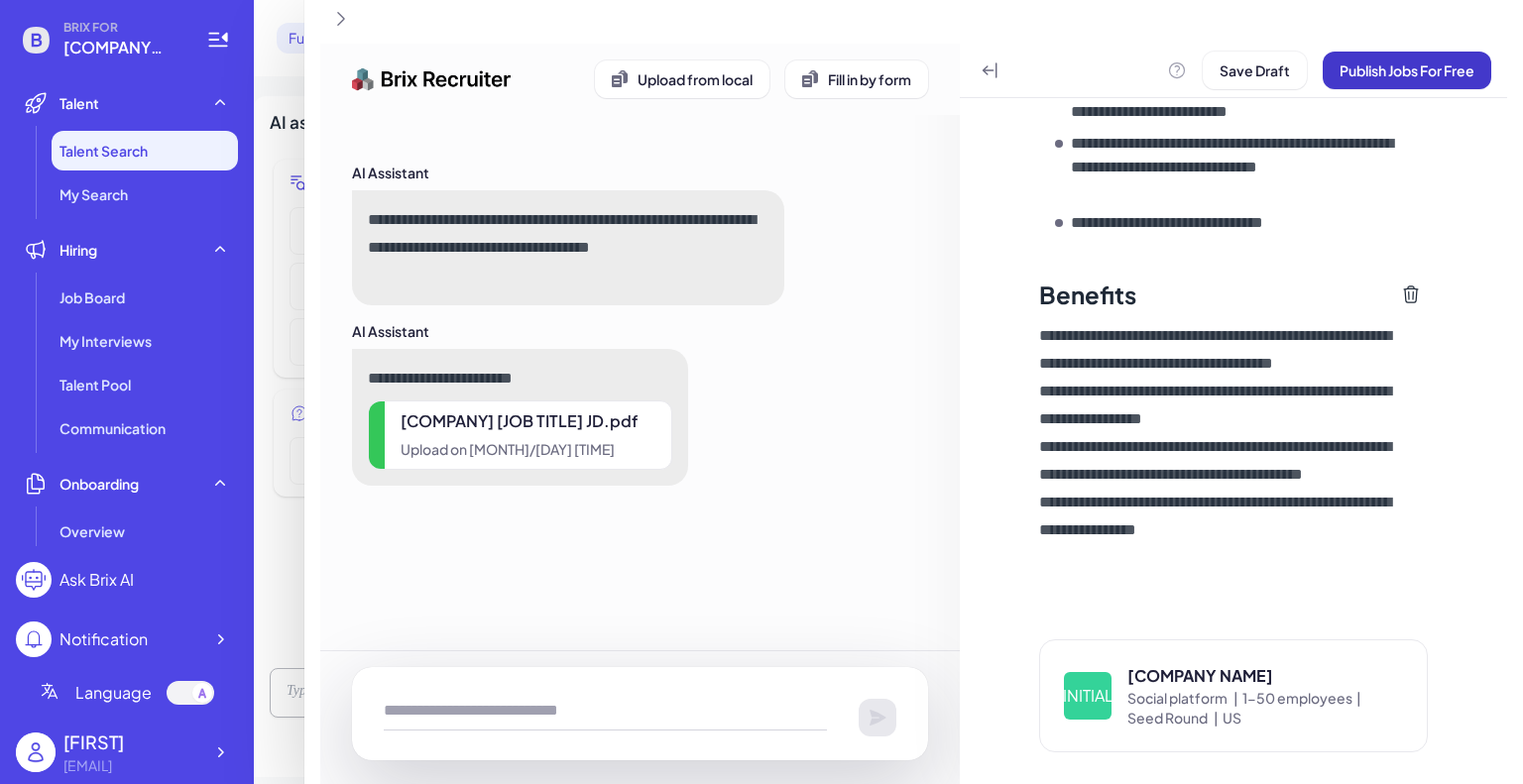 click on "Publish Jobs For Free" at bounding box center (1407, 70) 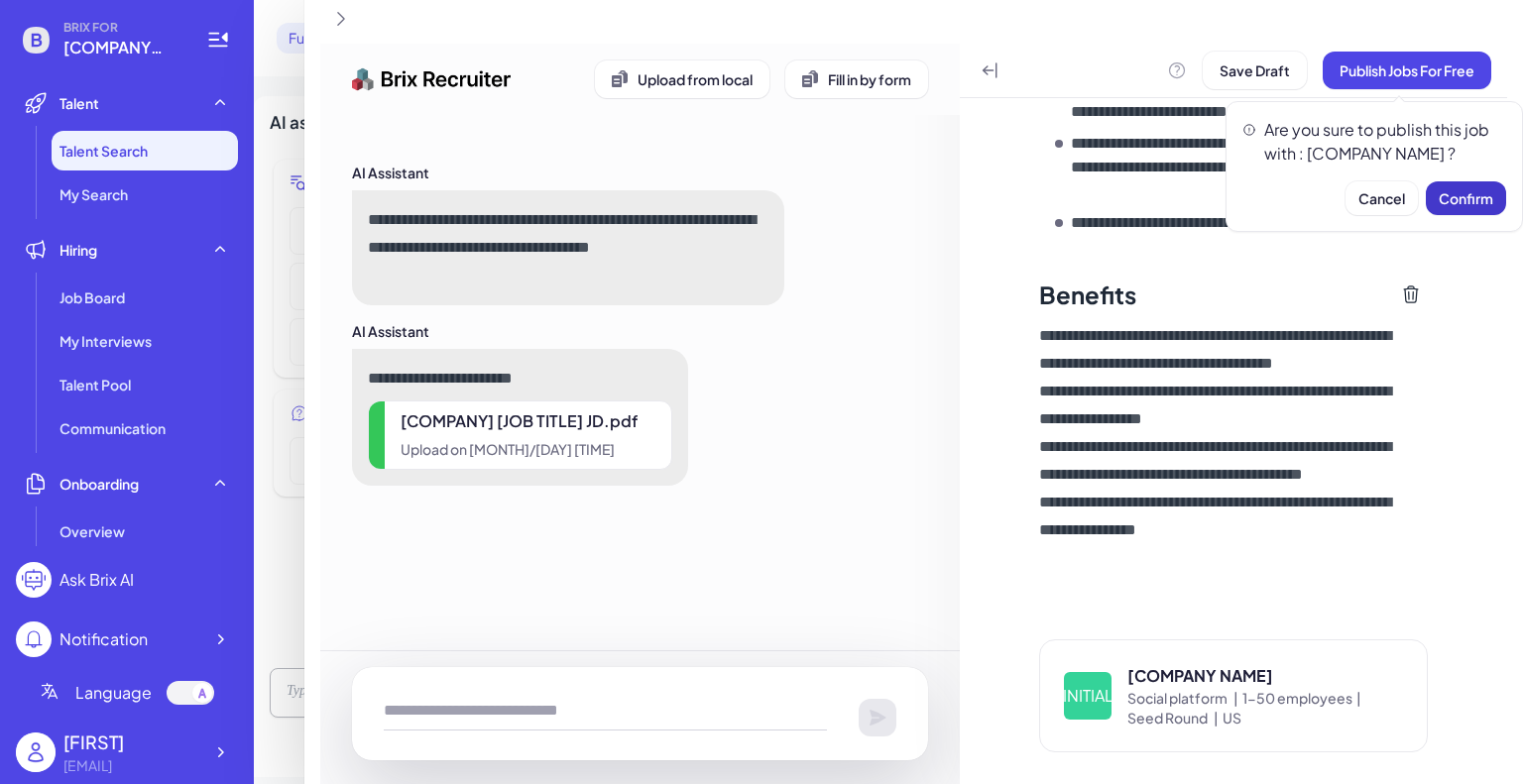 click on "Confirm" at bounding box center (1465, 198) 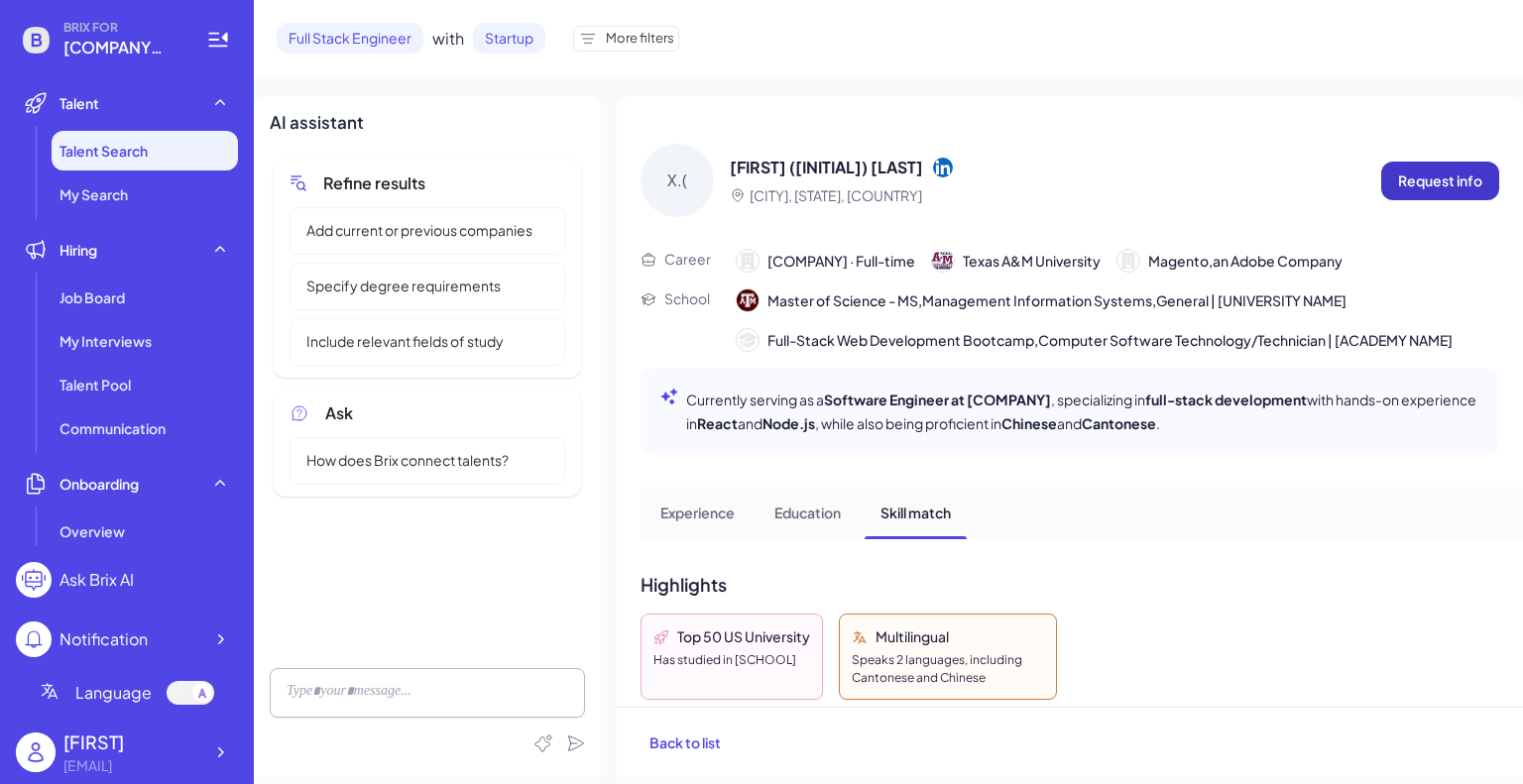 click on "Request info" at bounding box center (1440, 180) 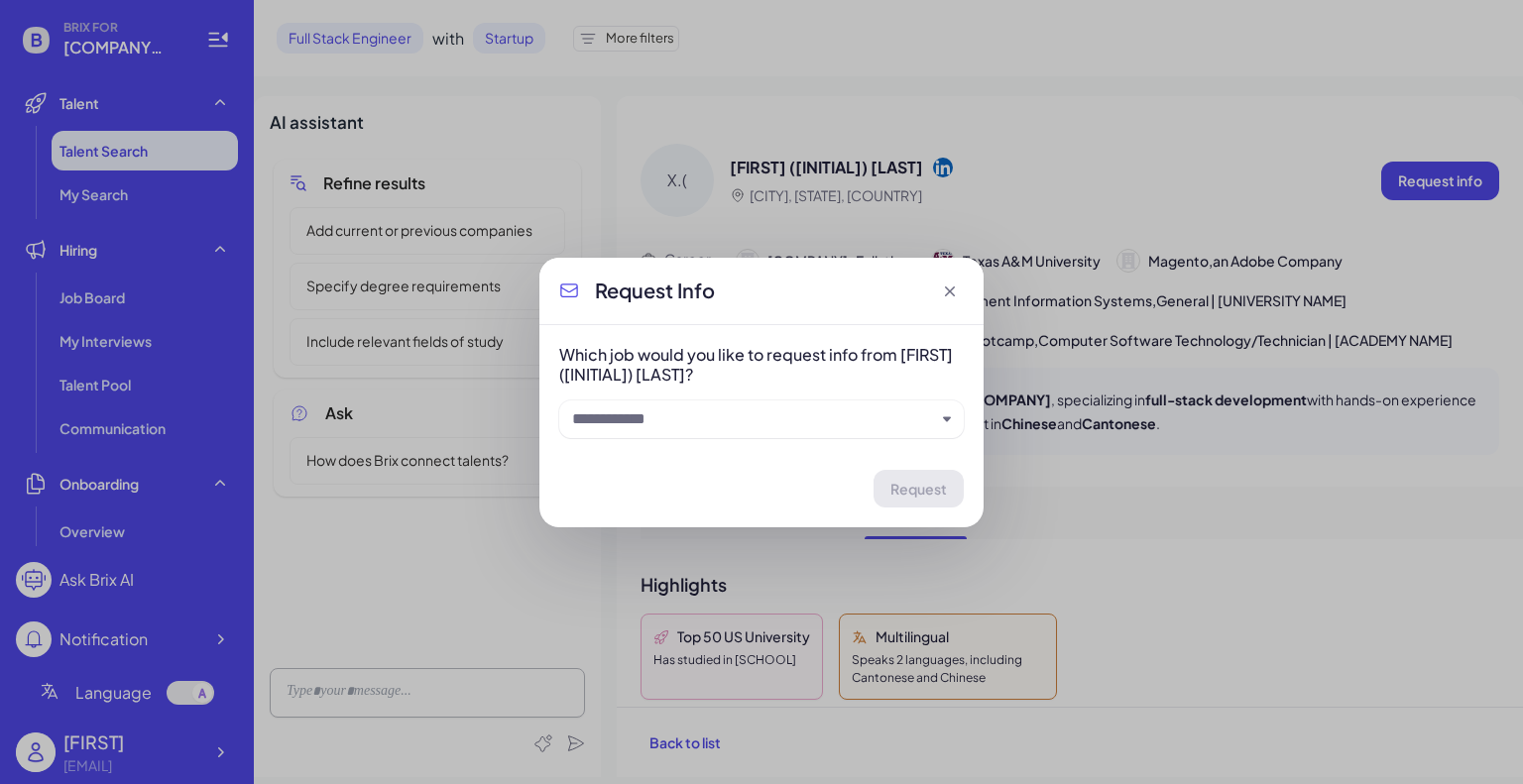 click at bounding box center (754, 419) 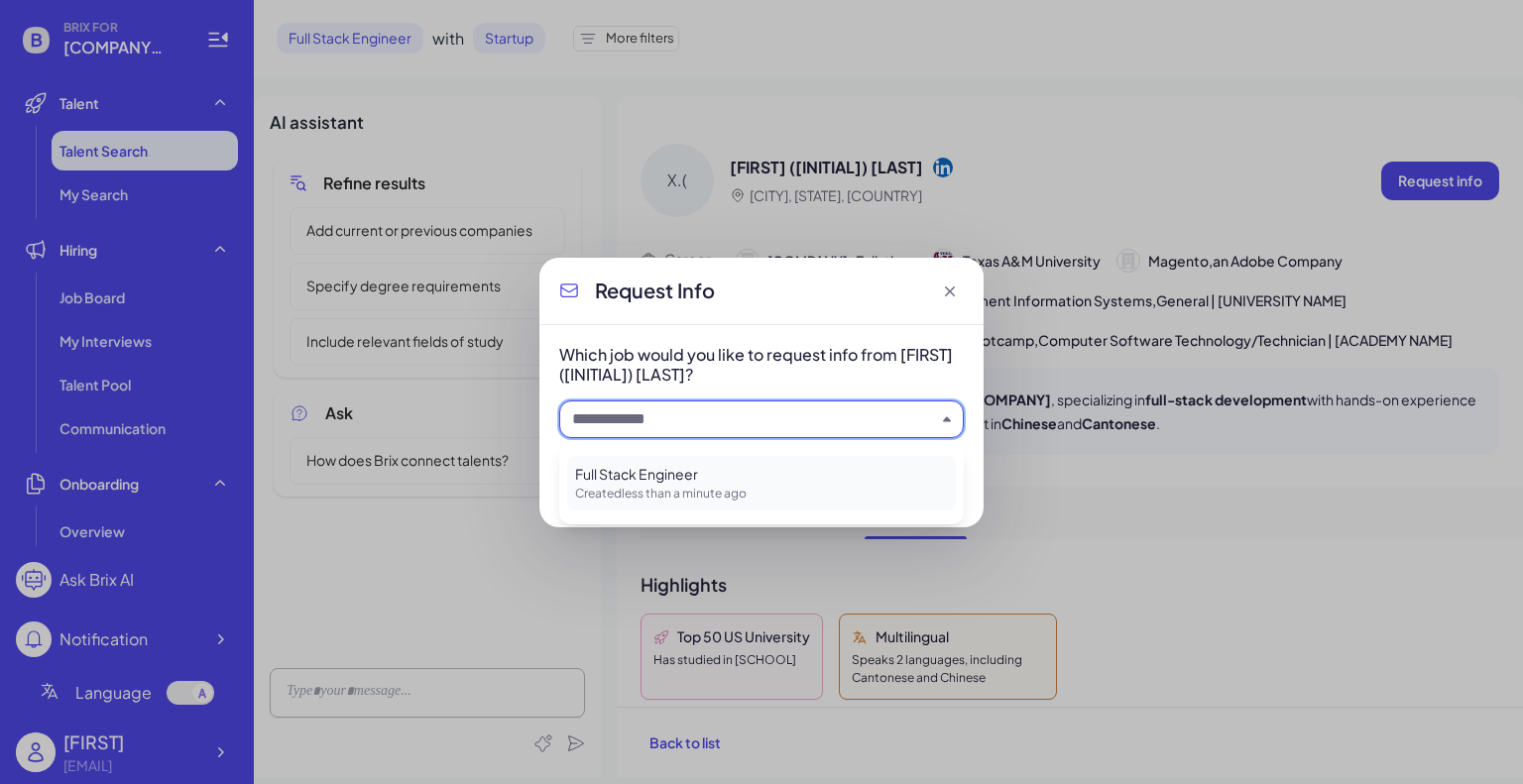 click on "Full Stack Engineer" at bounding box center (762, 474) 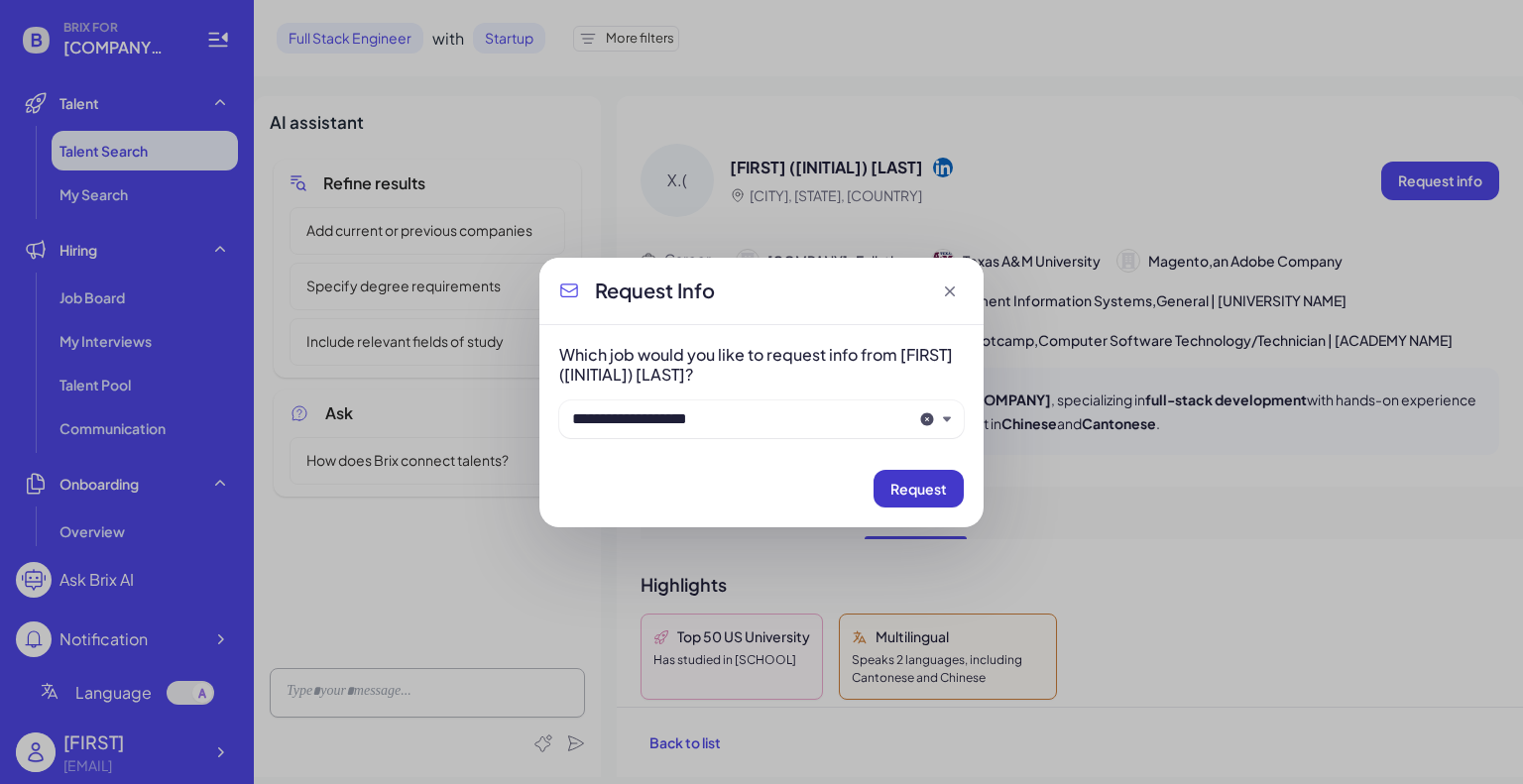 click on "Request" at bounding box center (918, 489) 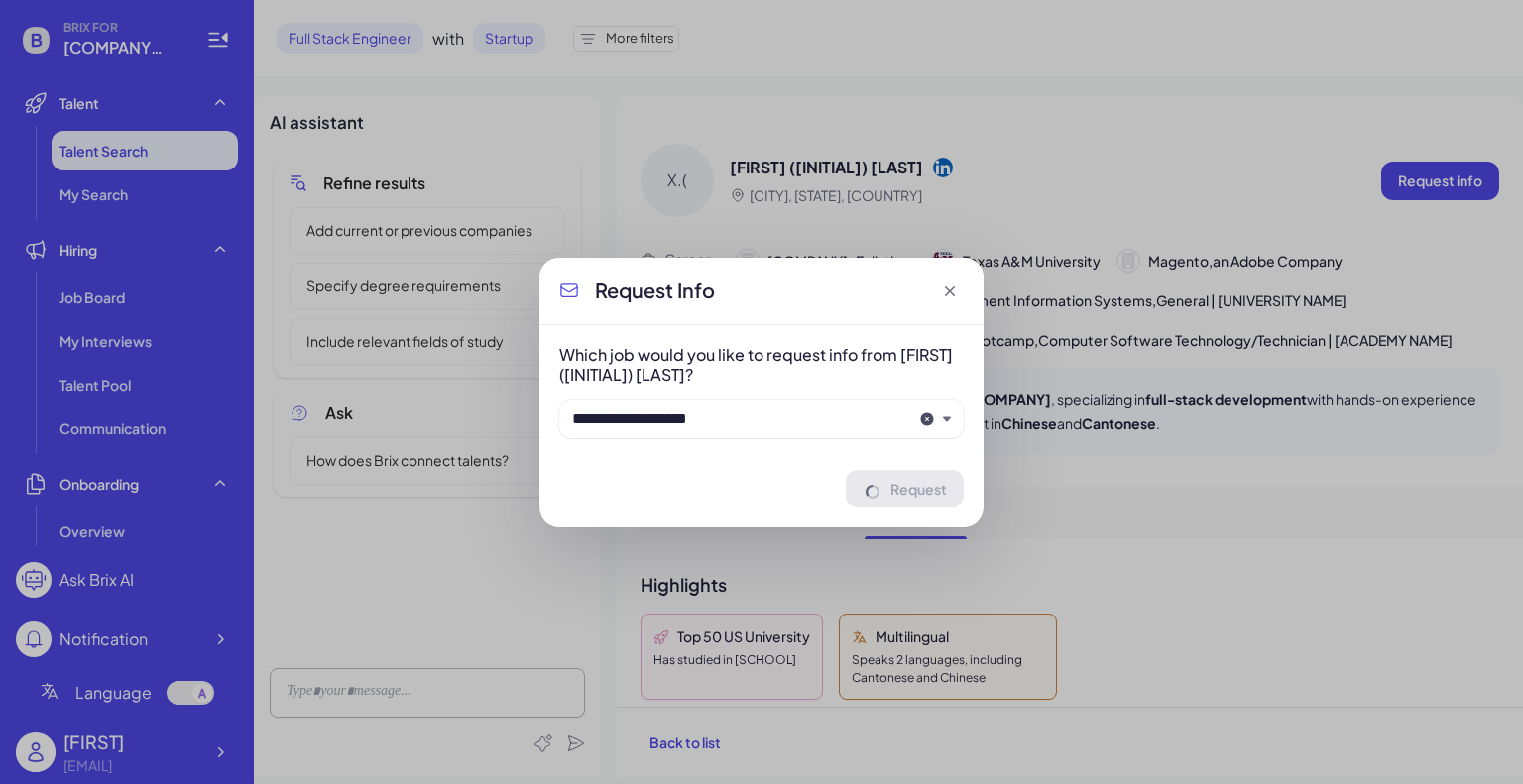 type 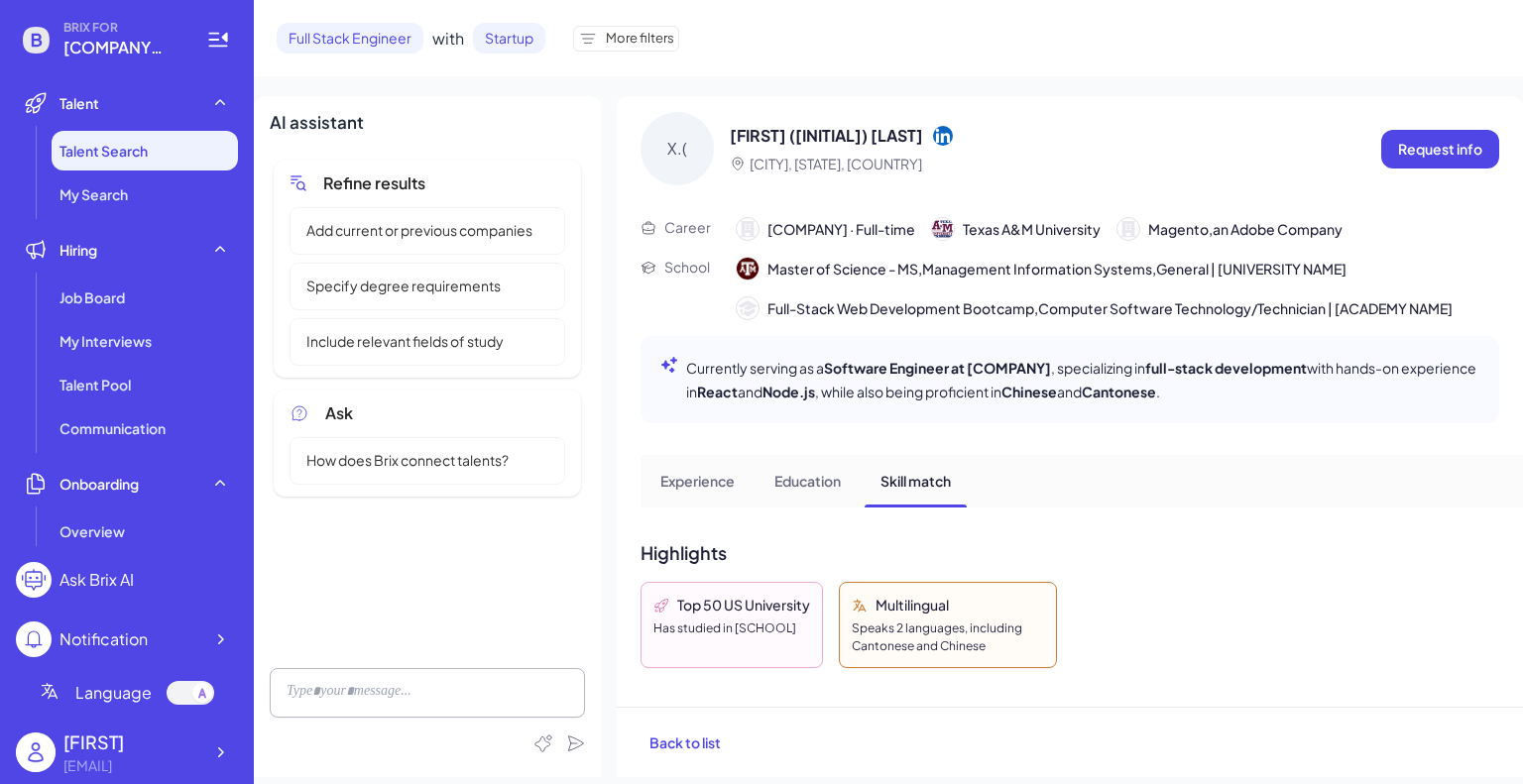 scroll, scrollTop: 0, scrollLeft: 0, axis: both 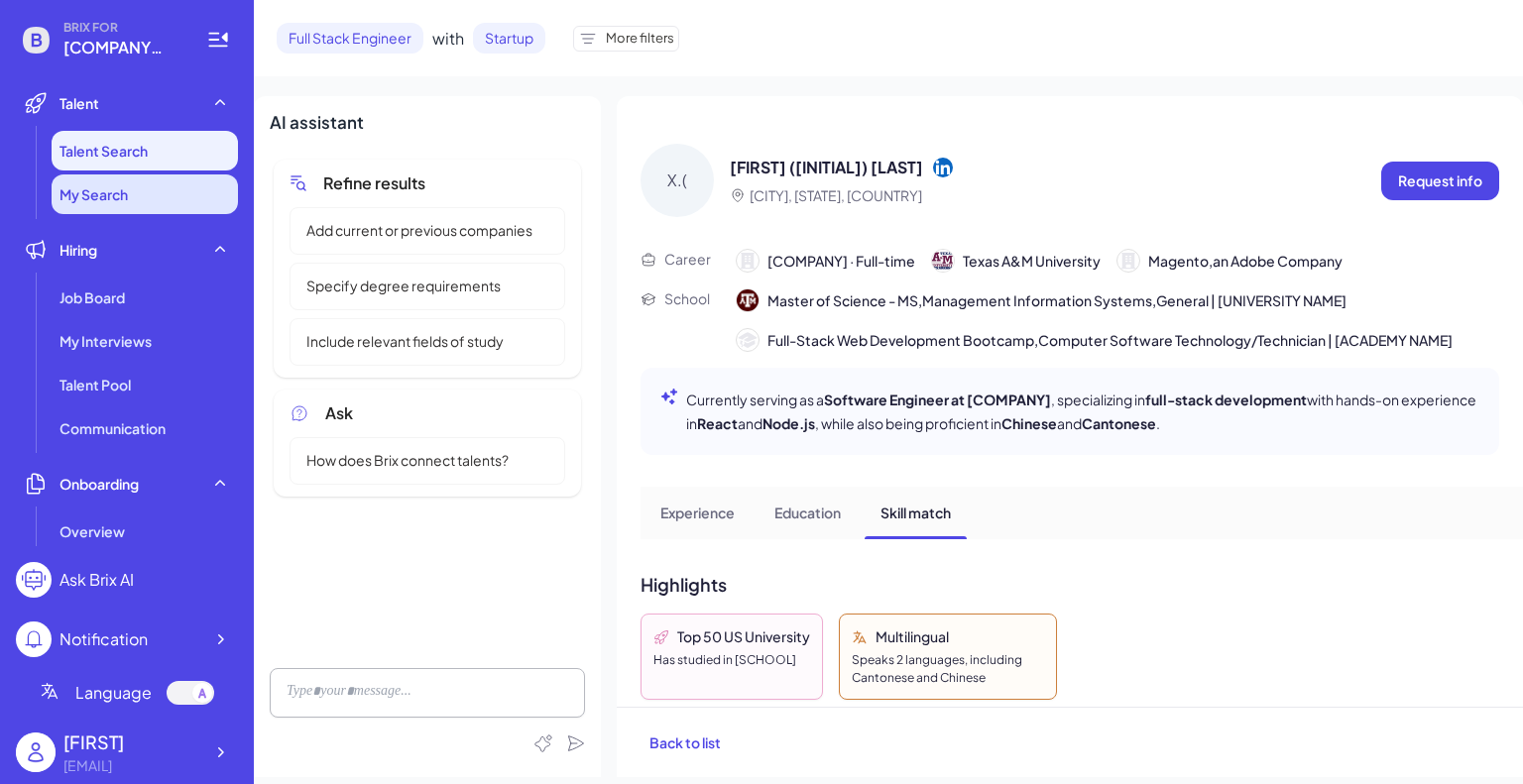 click on "My Search" at bounding box center [93, 194] 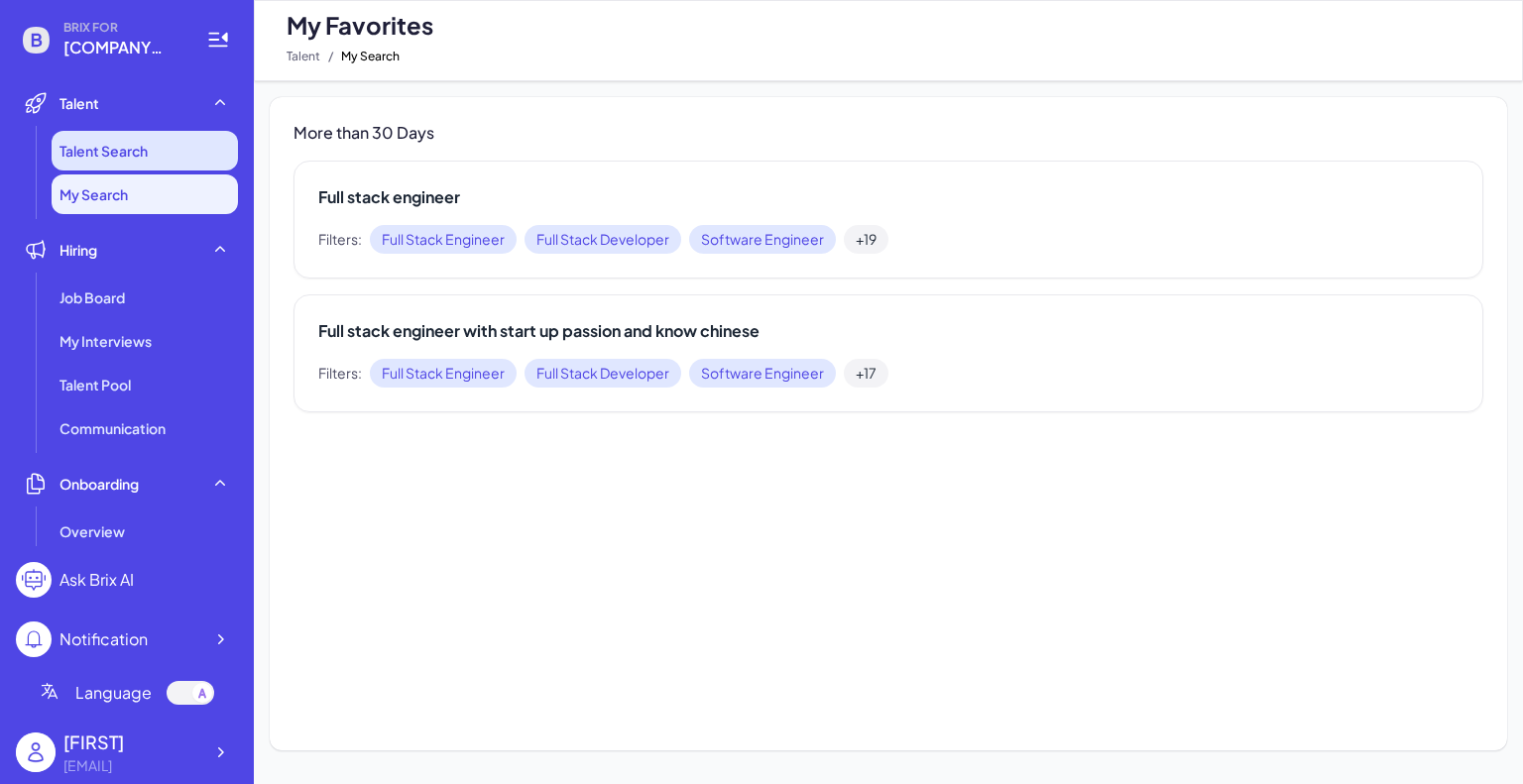 click on "Talent Search" at bounding box center [103, 151] 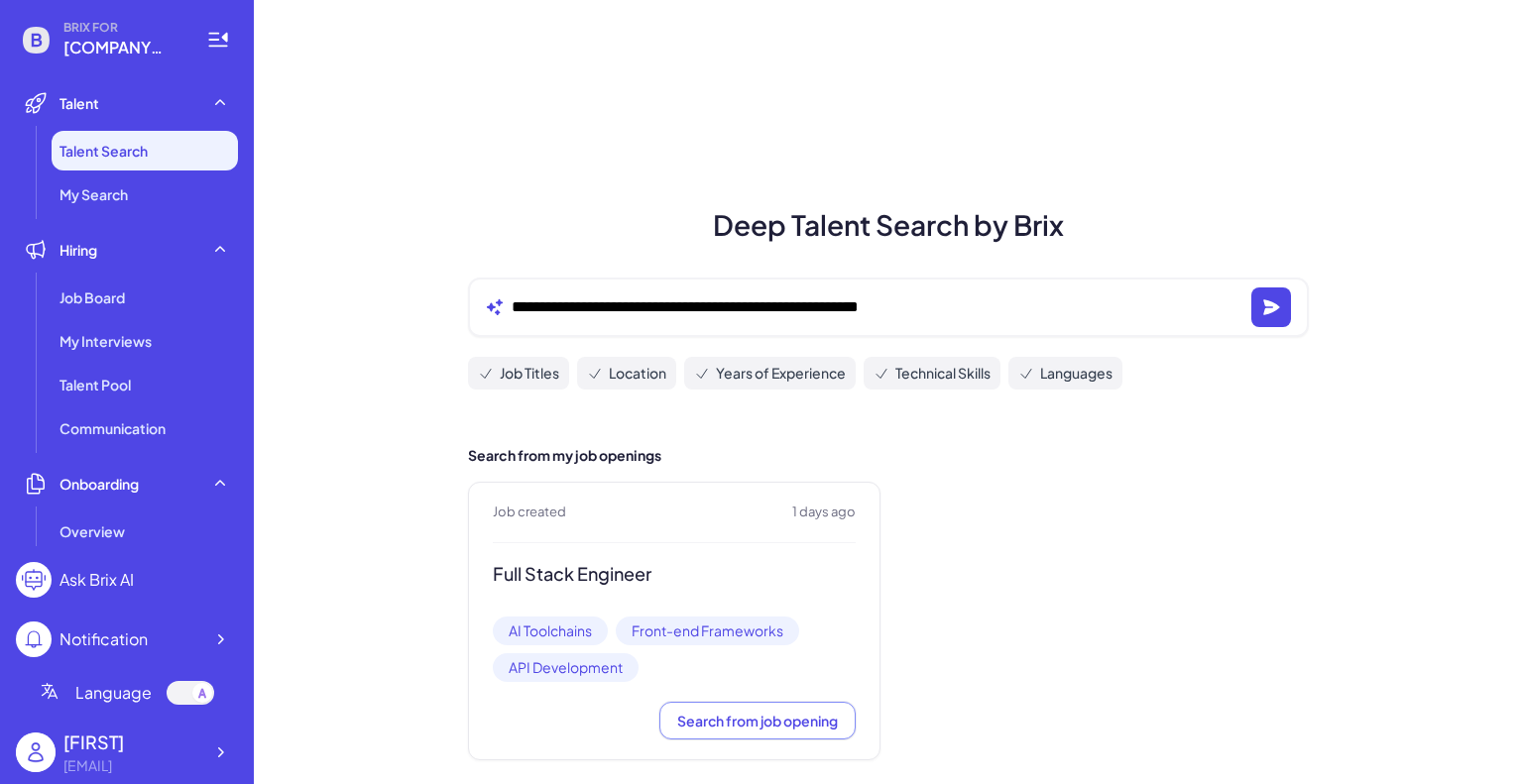 scroll, scrollTop: 23, scrollLeft: 0, axis: vertical 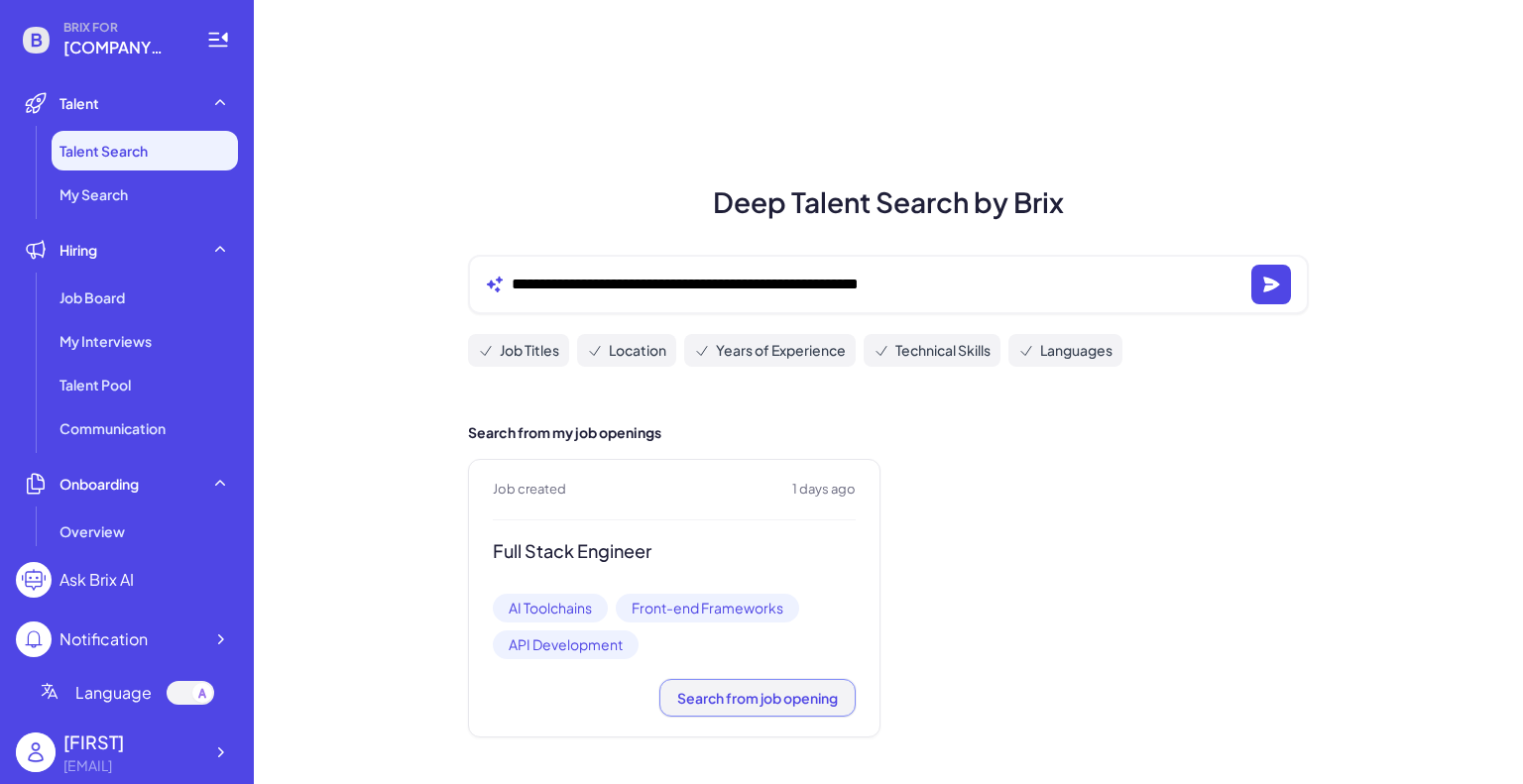 click on "Search from job opening" at bounding box center [758, 698] 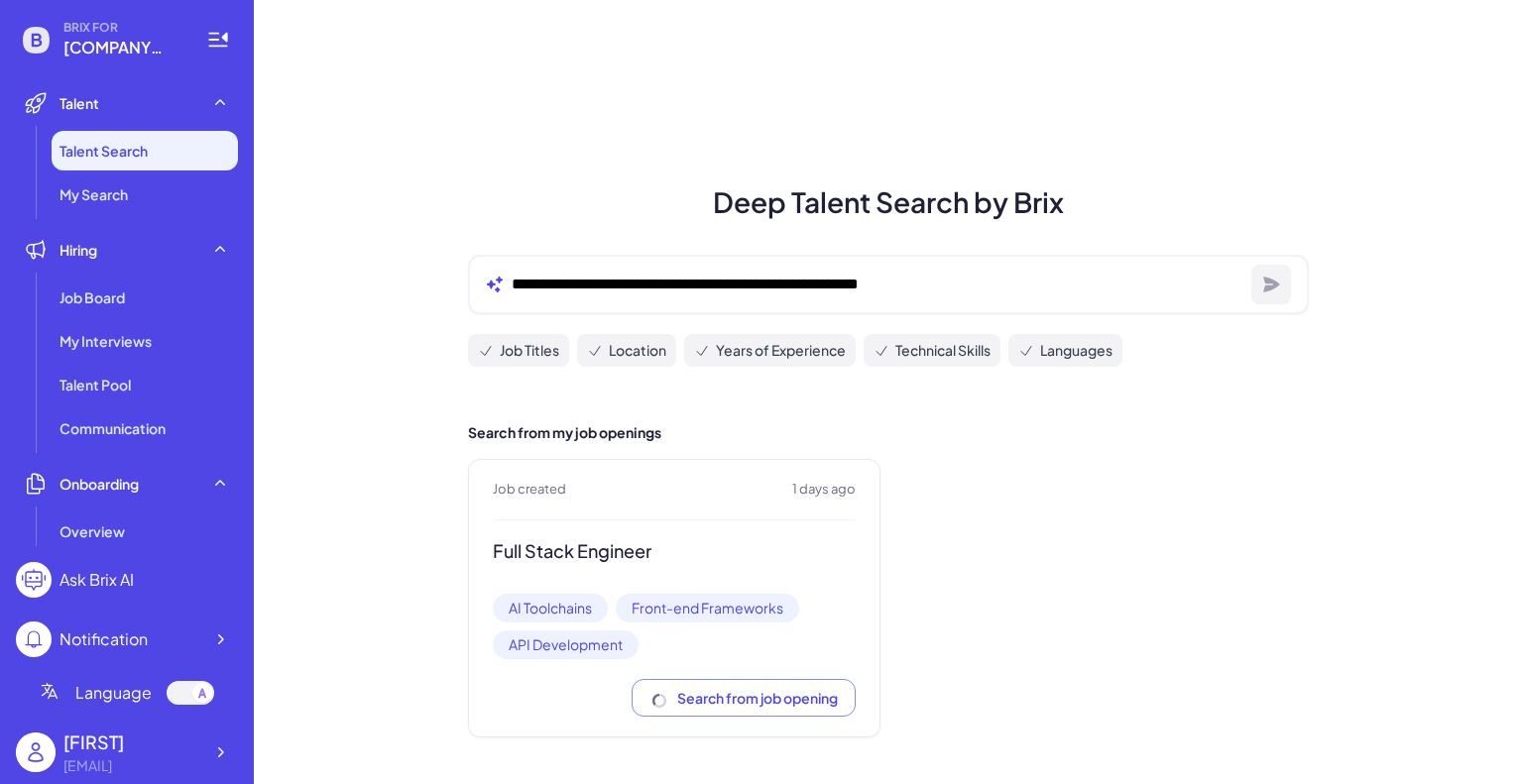 scroll, scrollTop: 0, scrollLeft: 0, axis: both 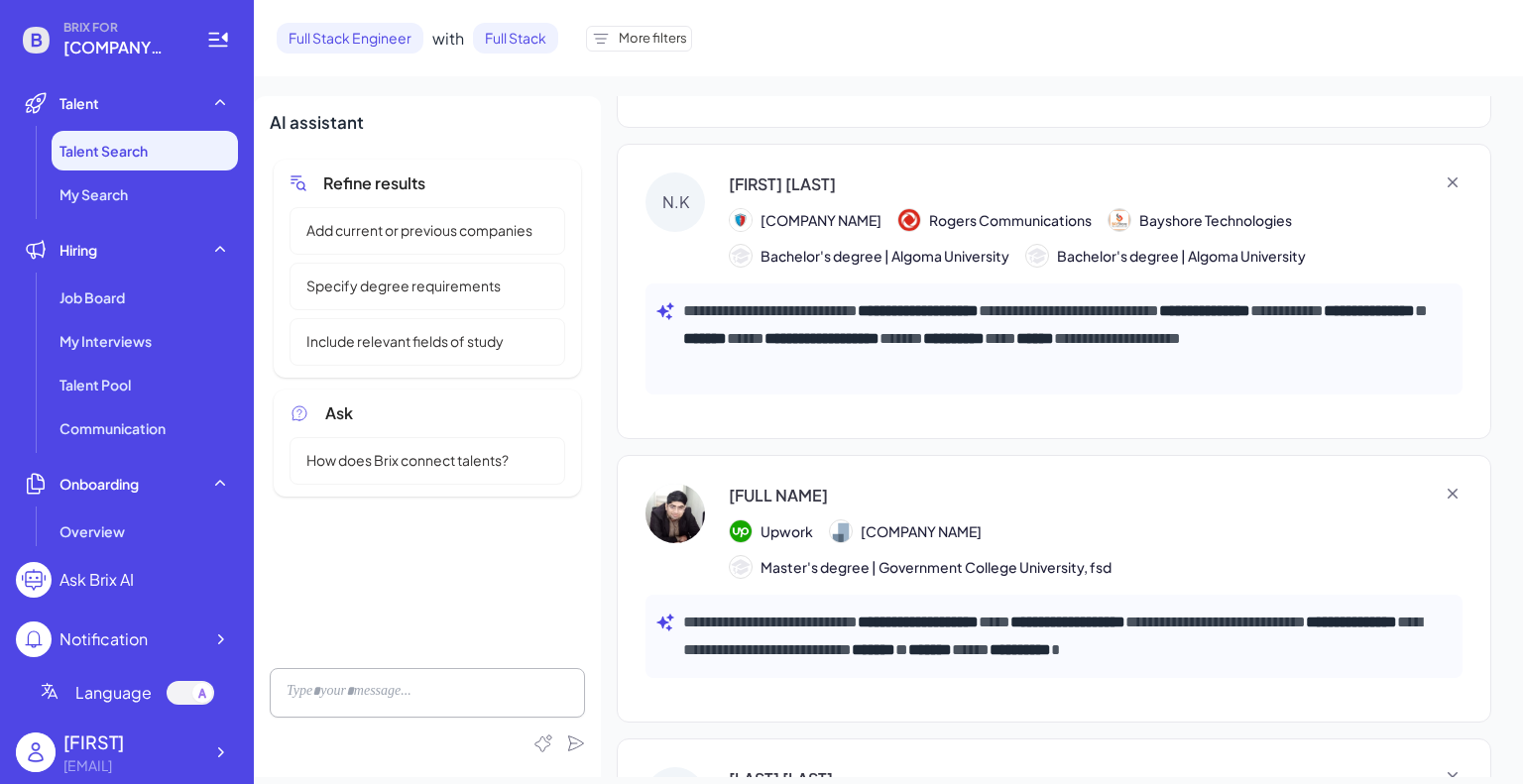 click at bounding box center (675, 513) 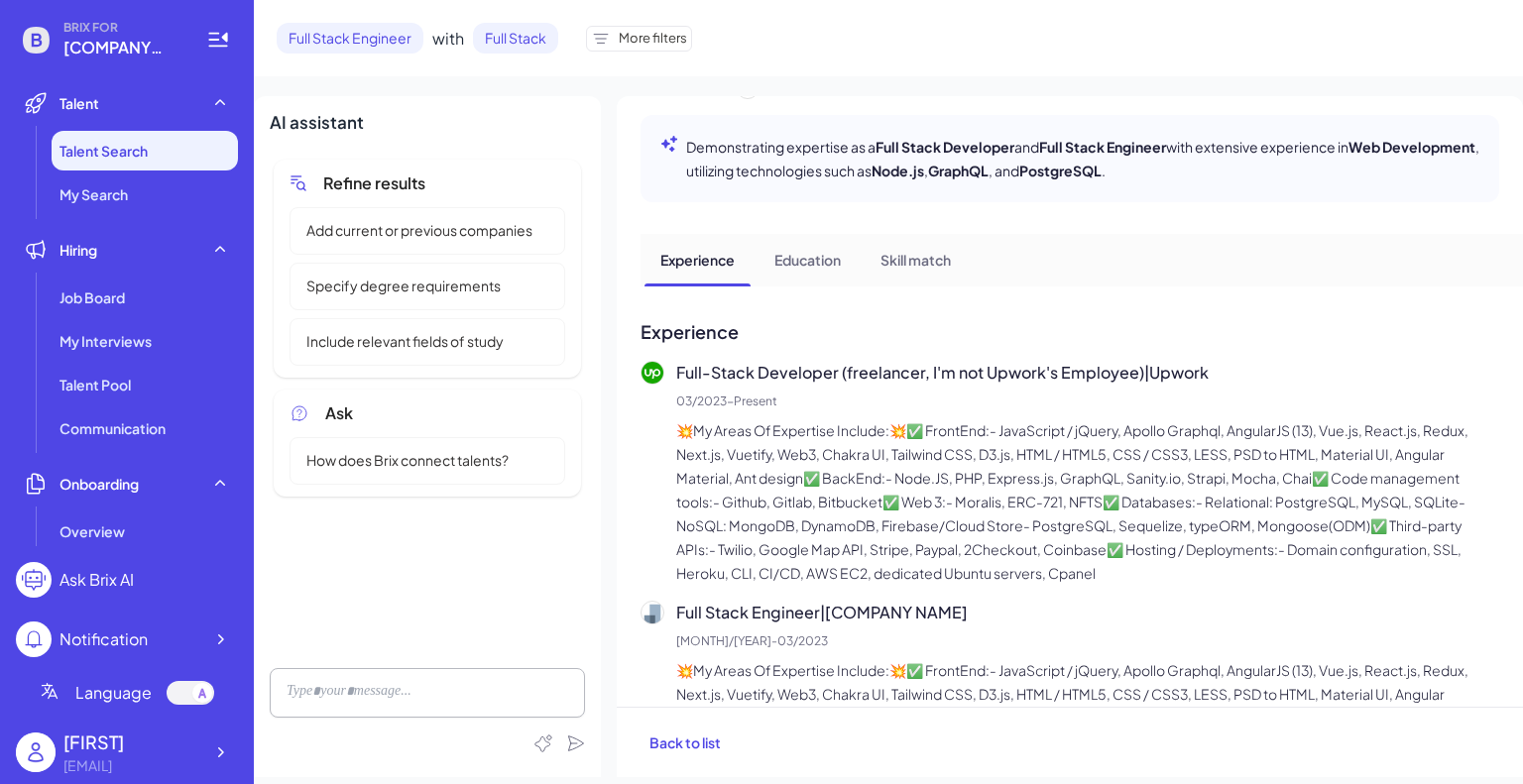 scroll, scrollTop: 134, scrollLeft: 0, axis: vertical 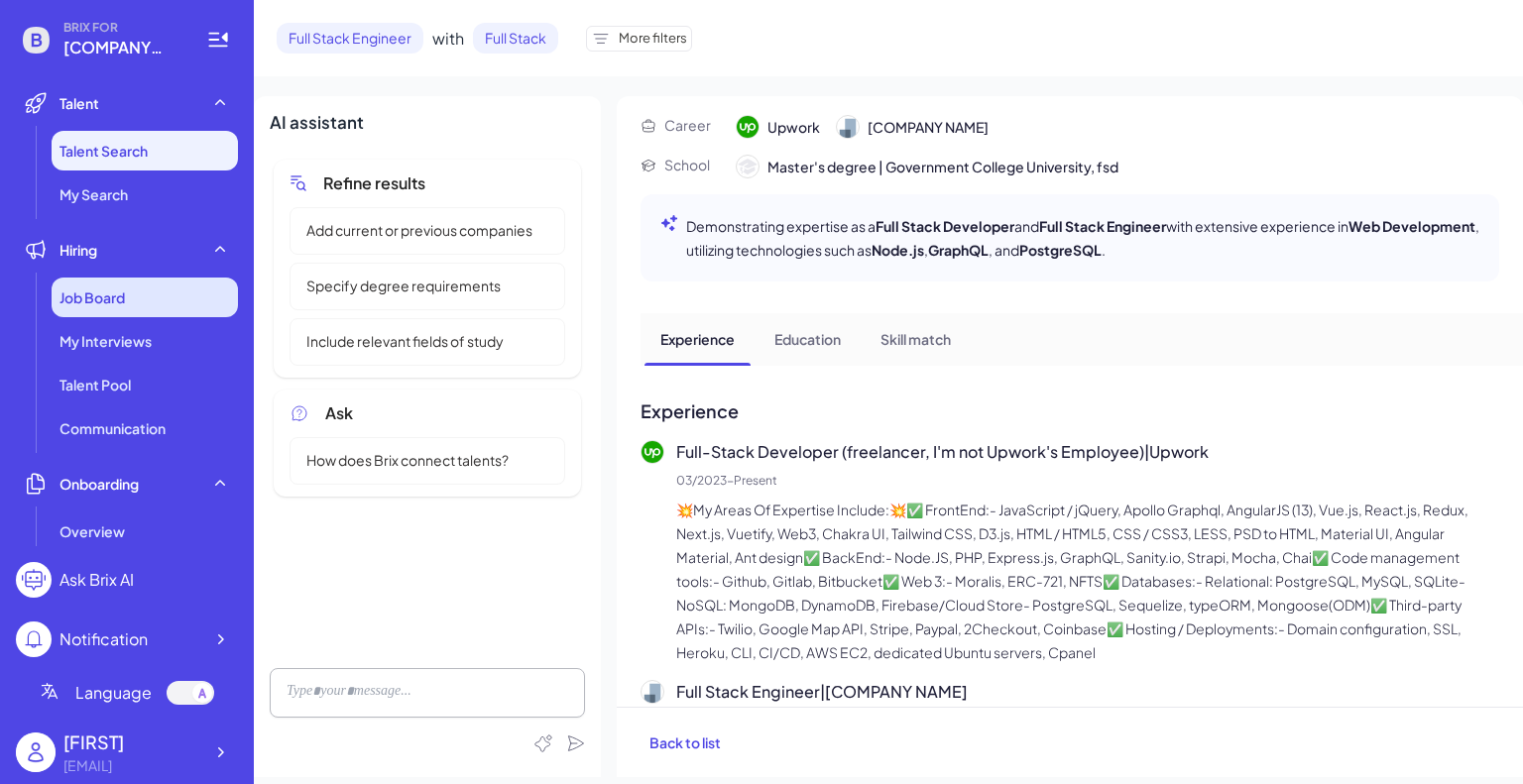 click on "Job Board" at bounding box center (145, 297) 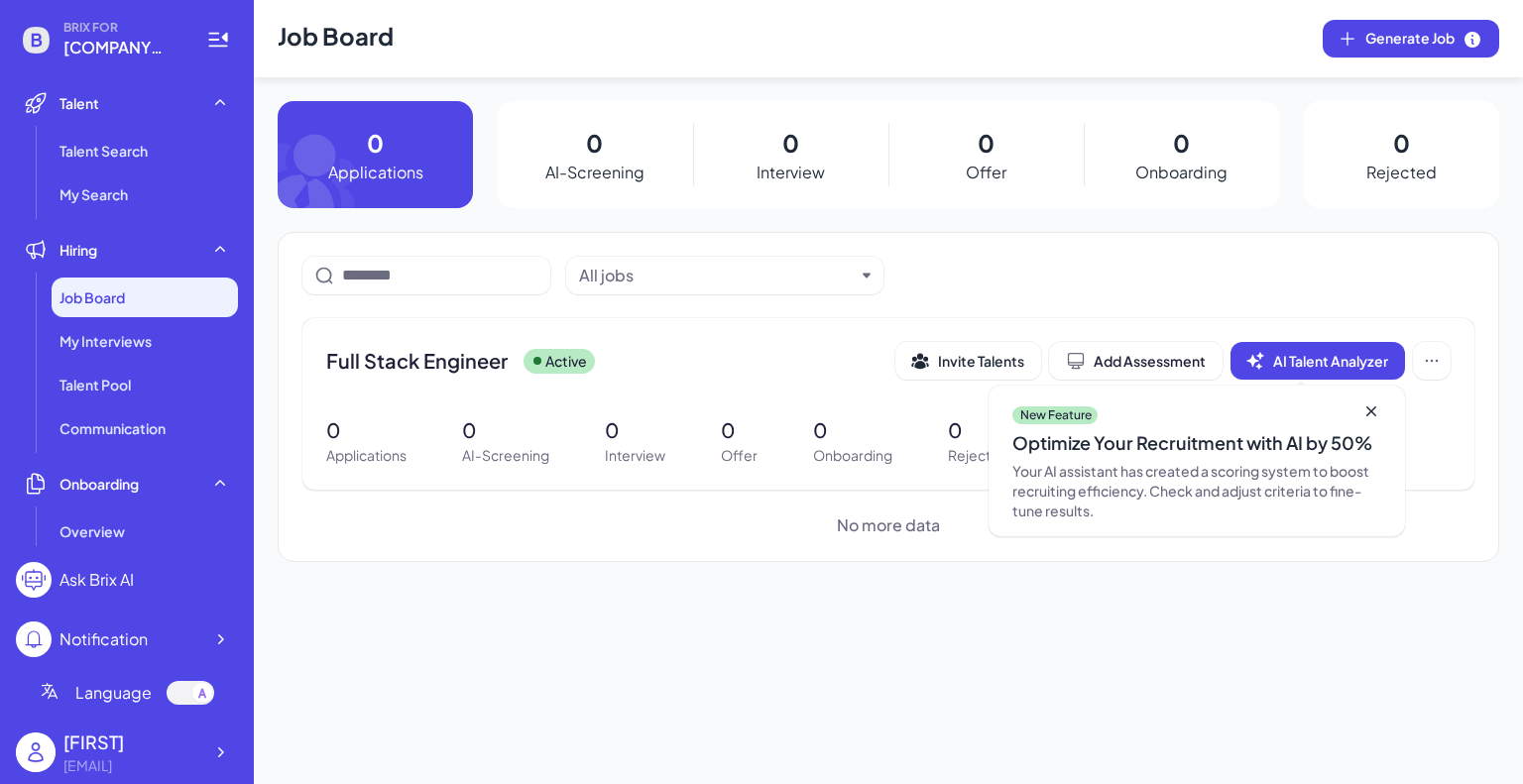 click on "Job Board Generate Job 0 Applications 0 AI-Screening 0 Interview 0 Offer 0 Onboarding 0 Rejected All jobs Full Stack Engineer Active Invite Talents Add Assessment AI Talent Analyzer New Feature Optimize Your Recruitment with AI by 50% Your AI assistant has created a scoring system to boost recruiting efficiency. Check and adjust criteria to fine-tune results. 0 Applications 0 AI-Screening 0 Interview 0 Offer 0 Onboarding 0 Rejected No more data" at bounding box center (888, 392) 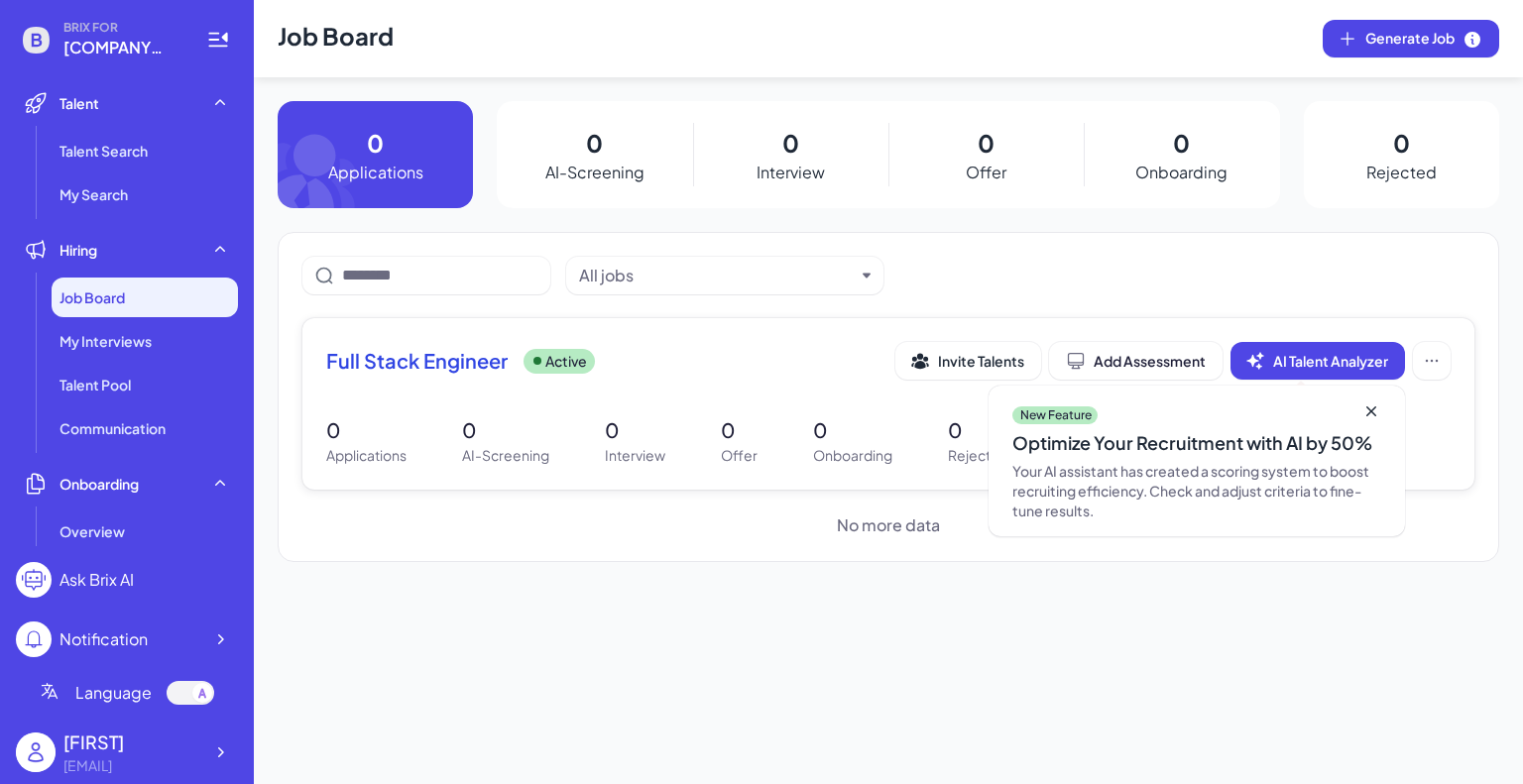 click 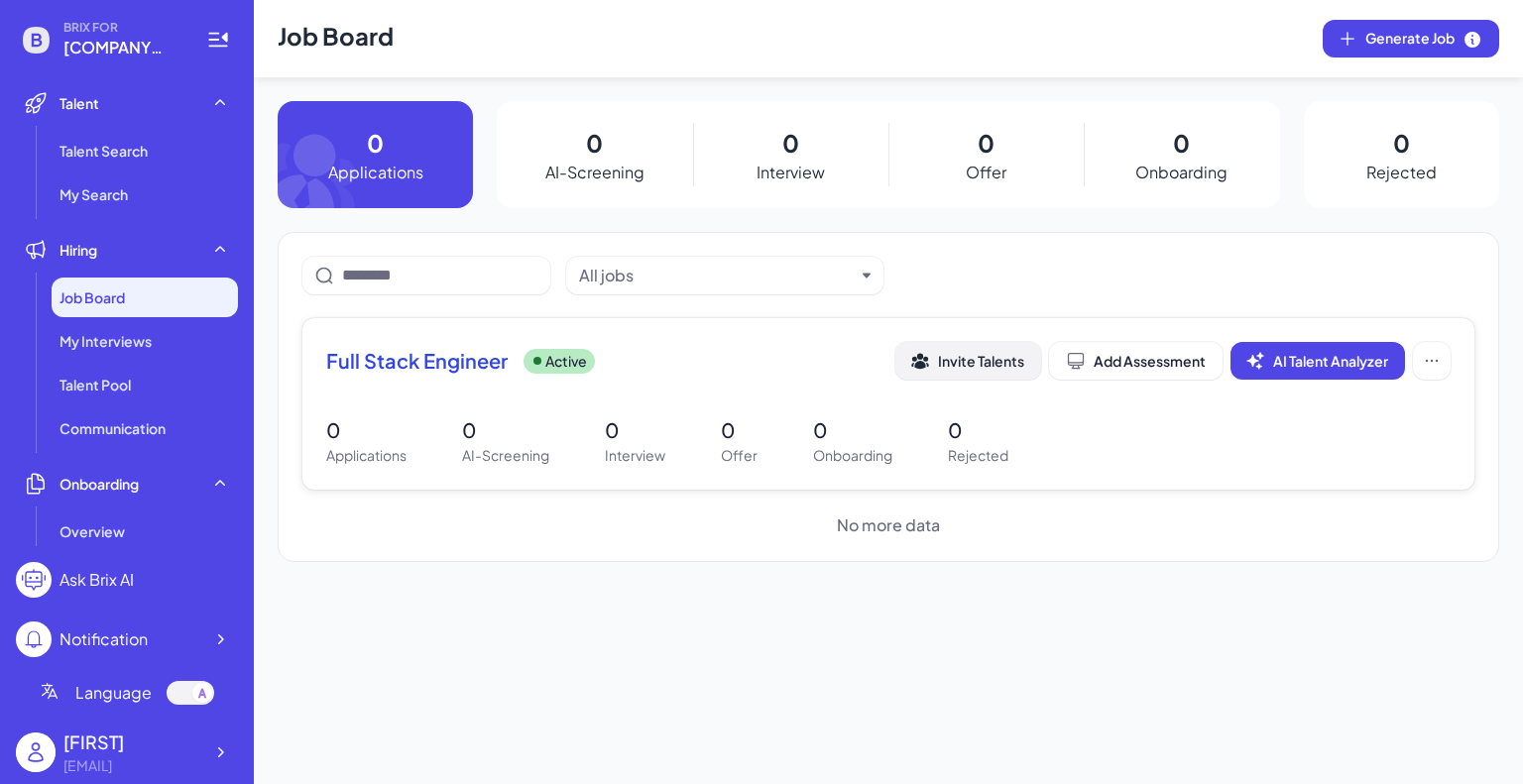 click on "Invite Talents" at bounding box center [981, 361] 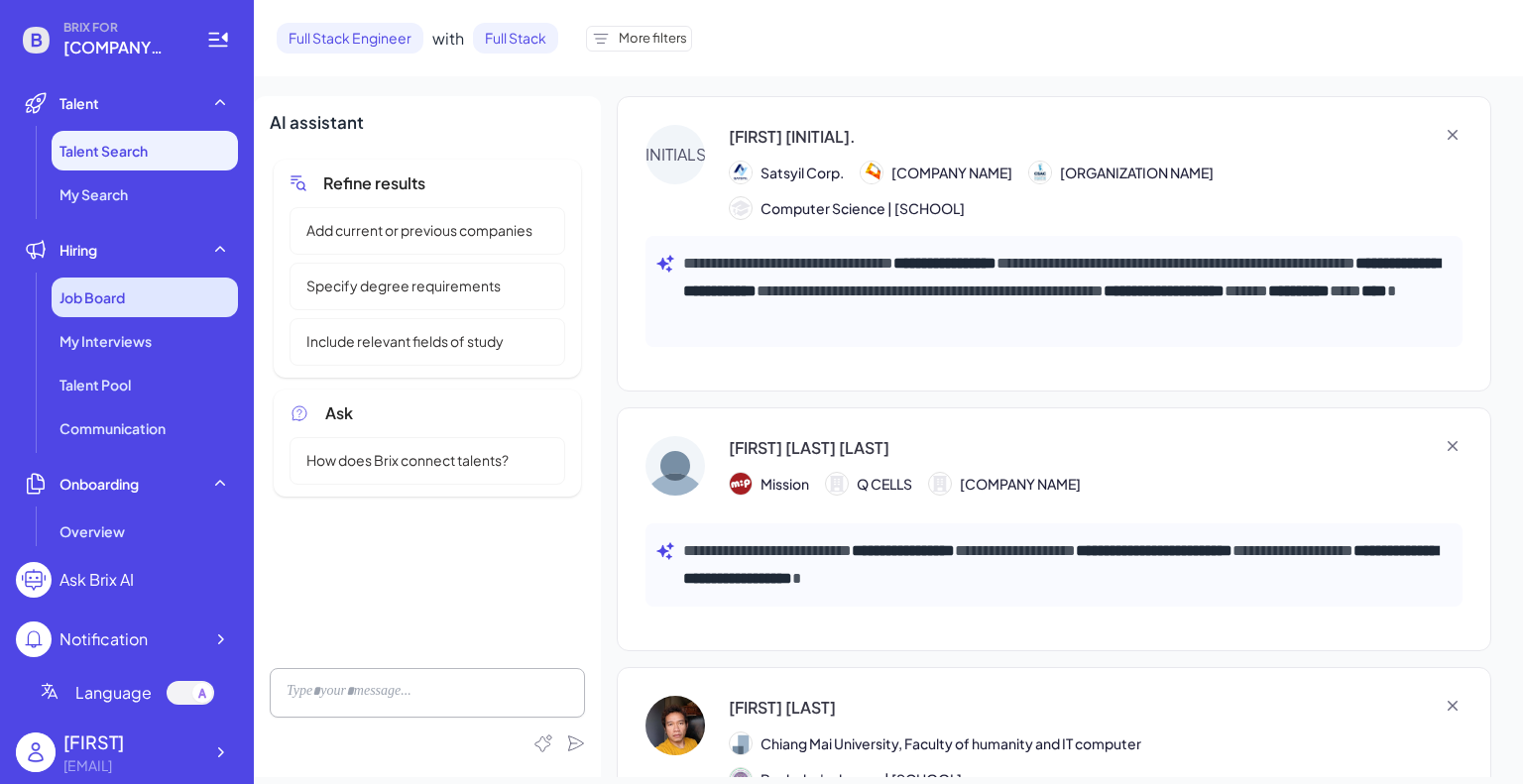 click on "Job Board" at bounding box center [145, 297] 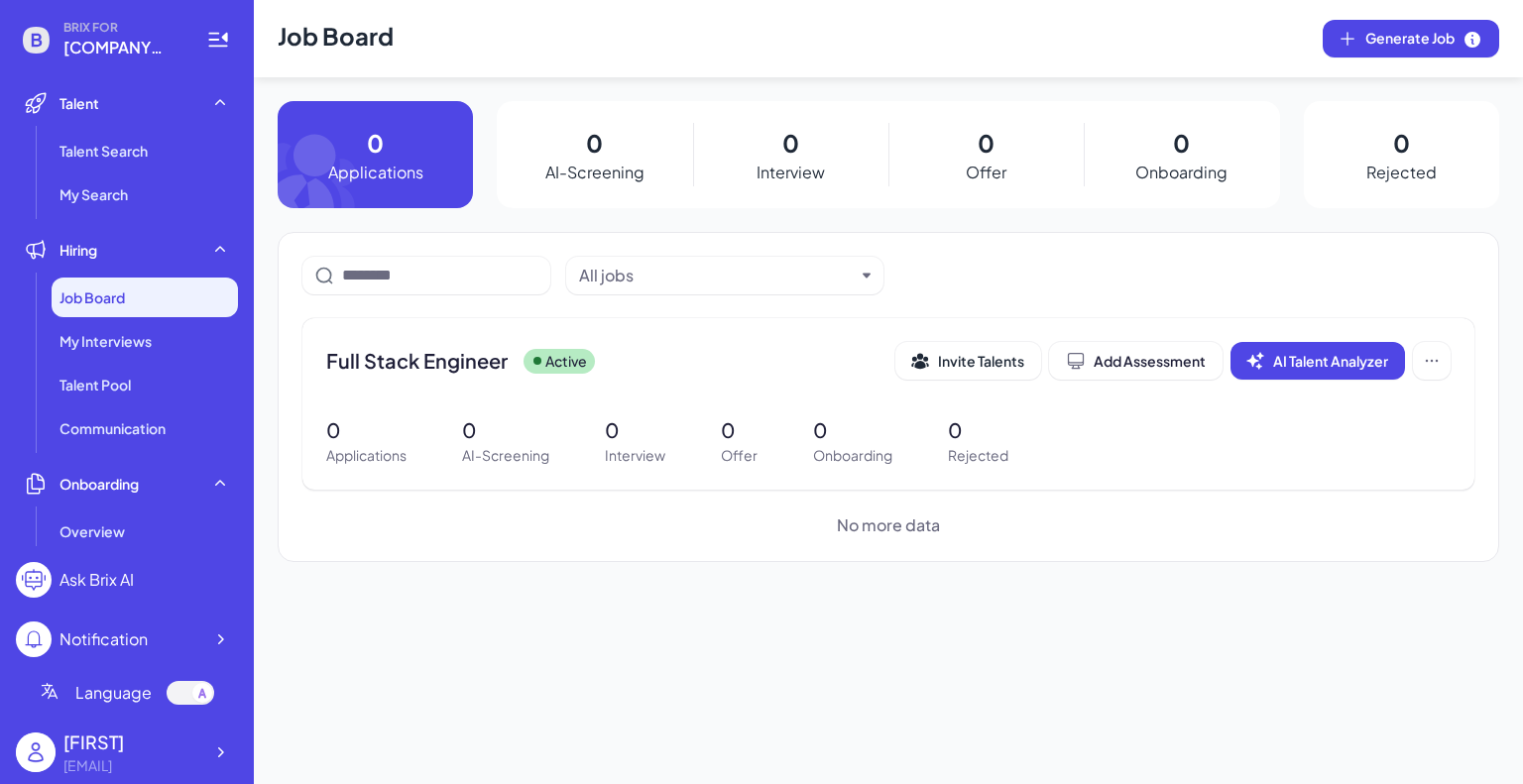 click on "0 AI-Screening" at bounding box center (594, 155) 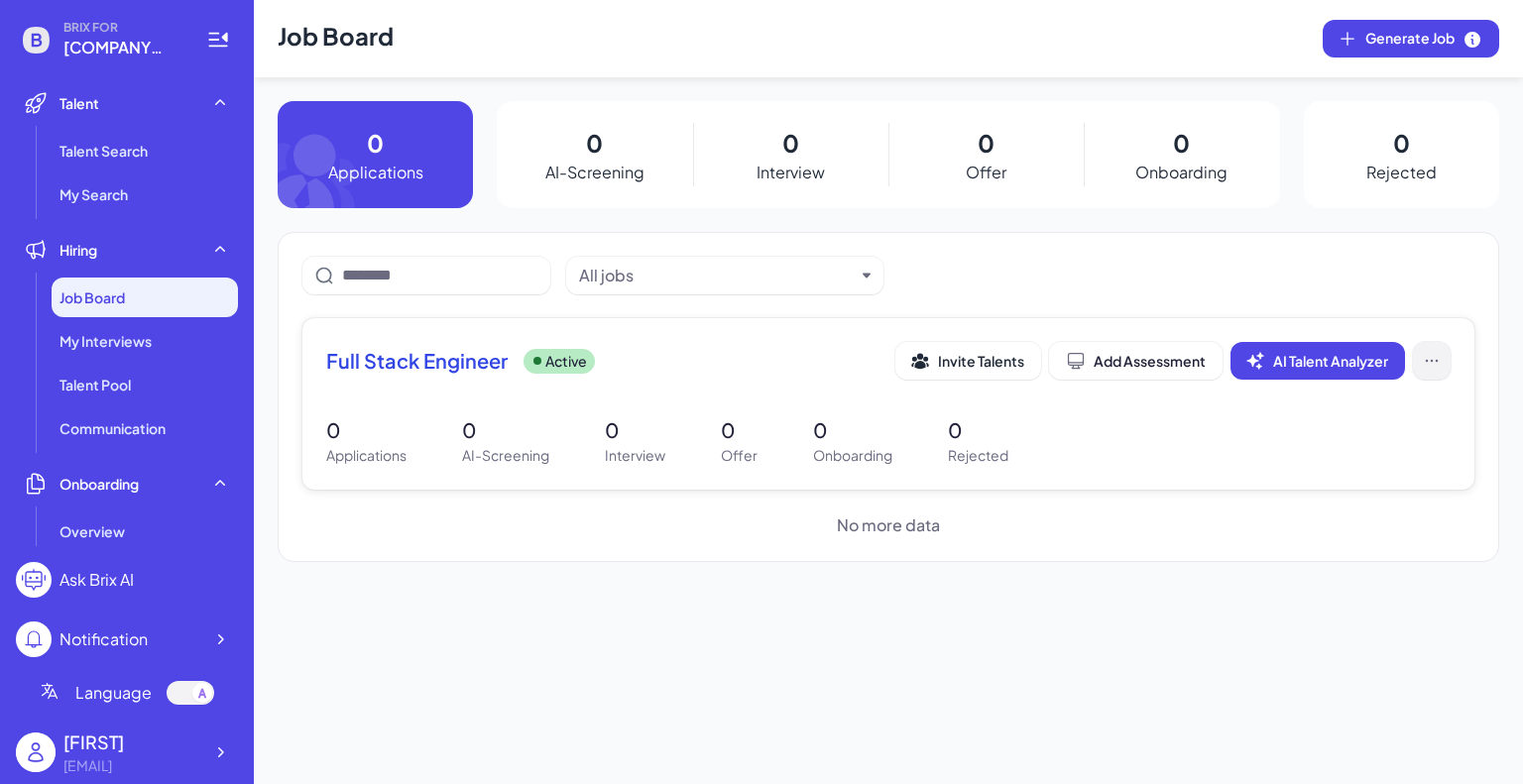 click 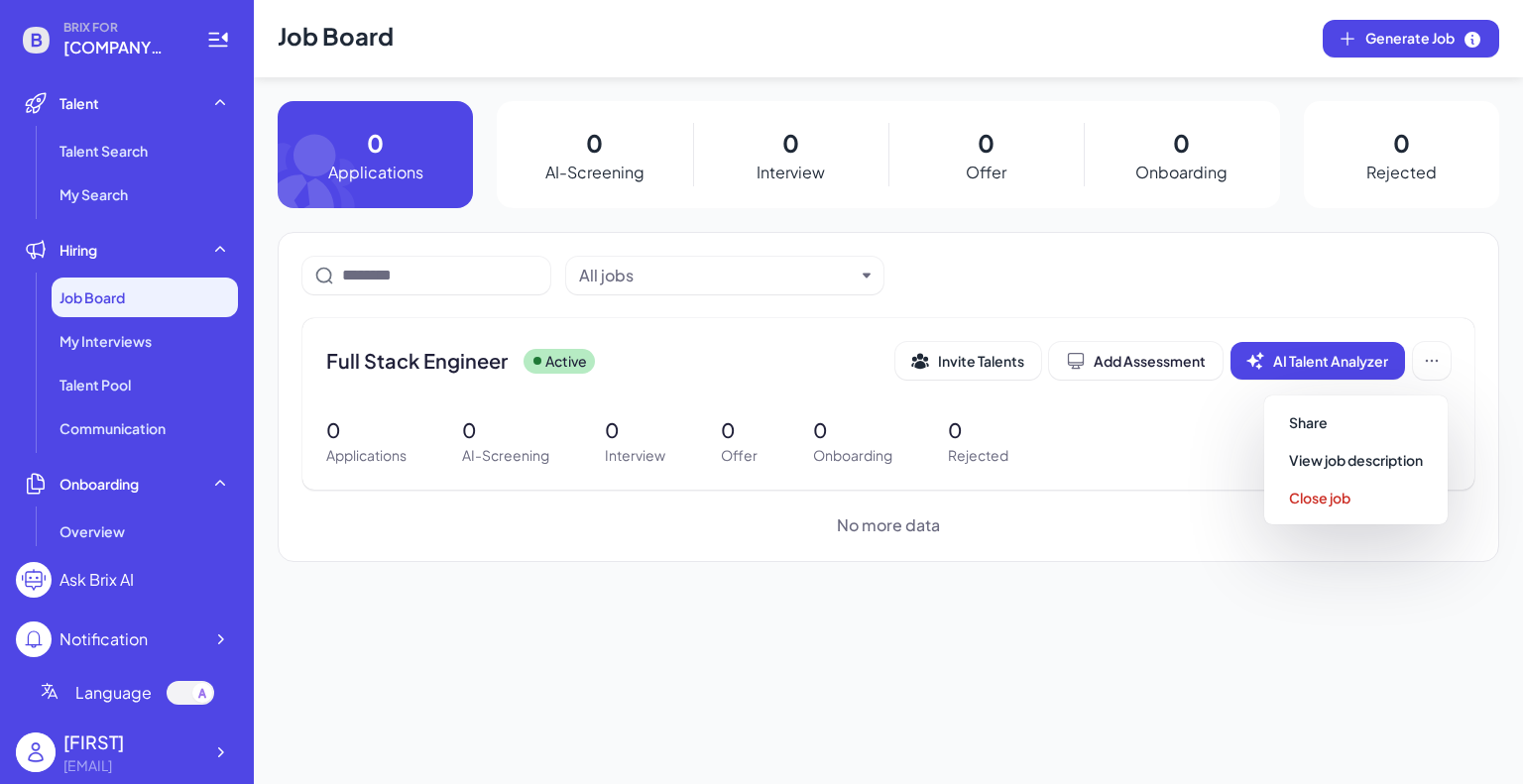 click on "Full Stack Engineer Active Invite Talents Add Assessment AI Talent Analyzer 0   Applications 0 AI-Screening 0 Interview 0 Offer 0 Onboarding 0 Rejected No more data" at bounding box center (888, 392) 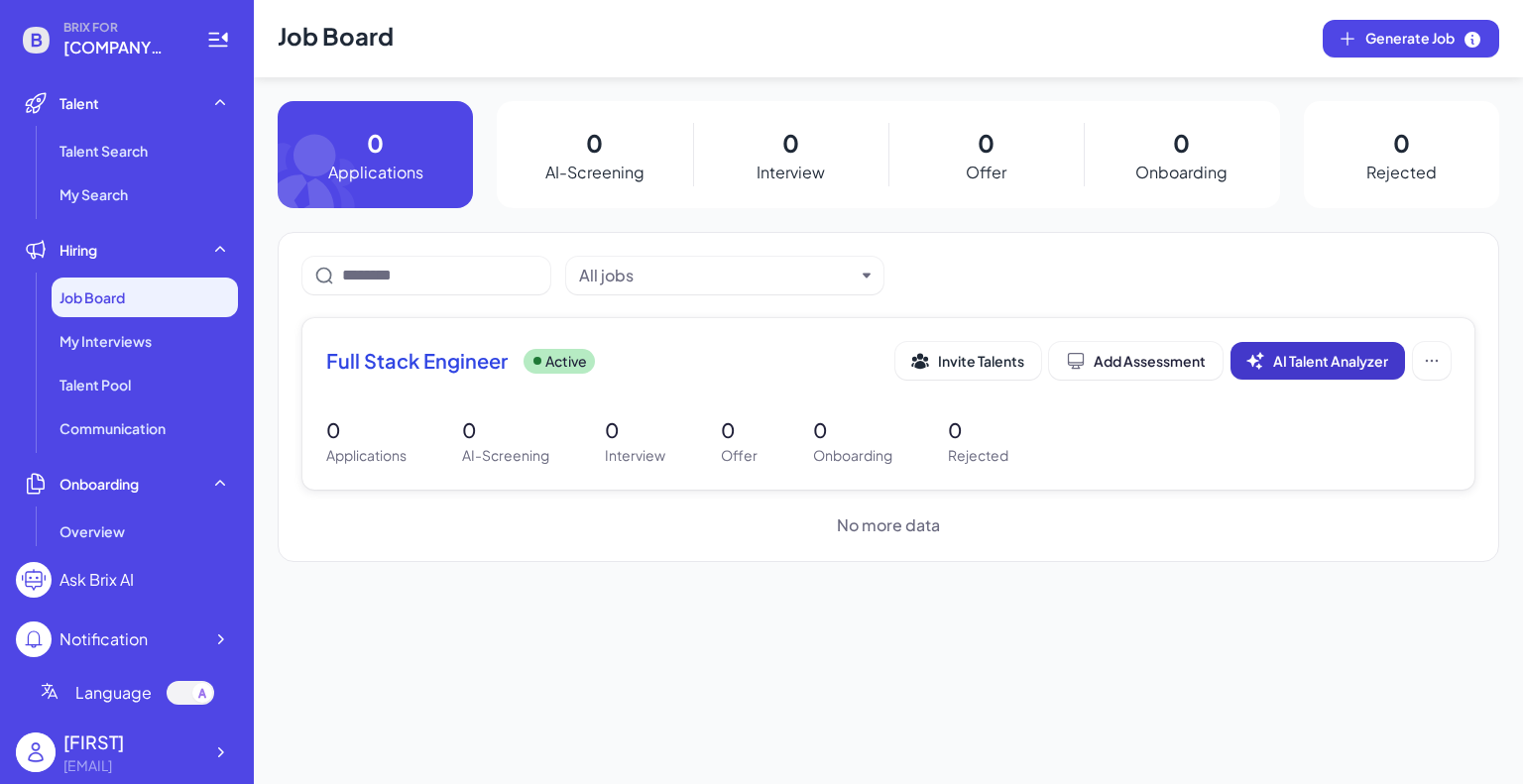 click 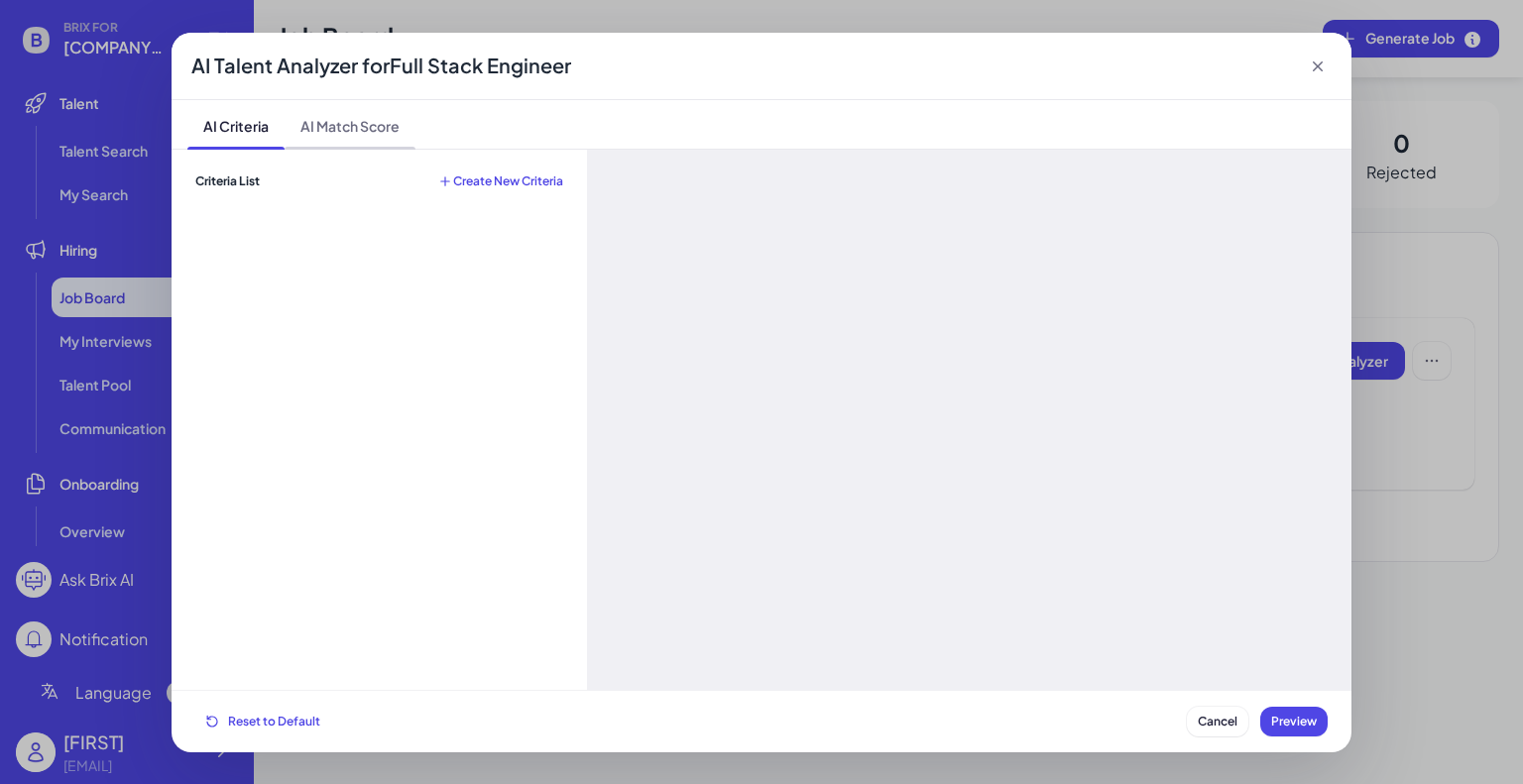 click on "AI Match Score" at bounding box center [350, 124] 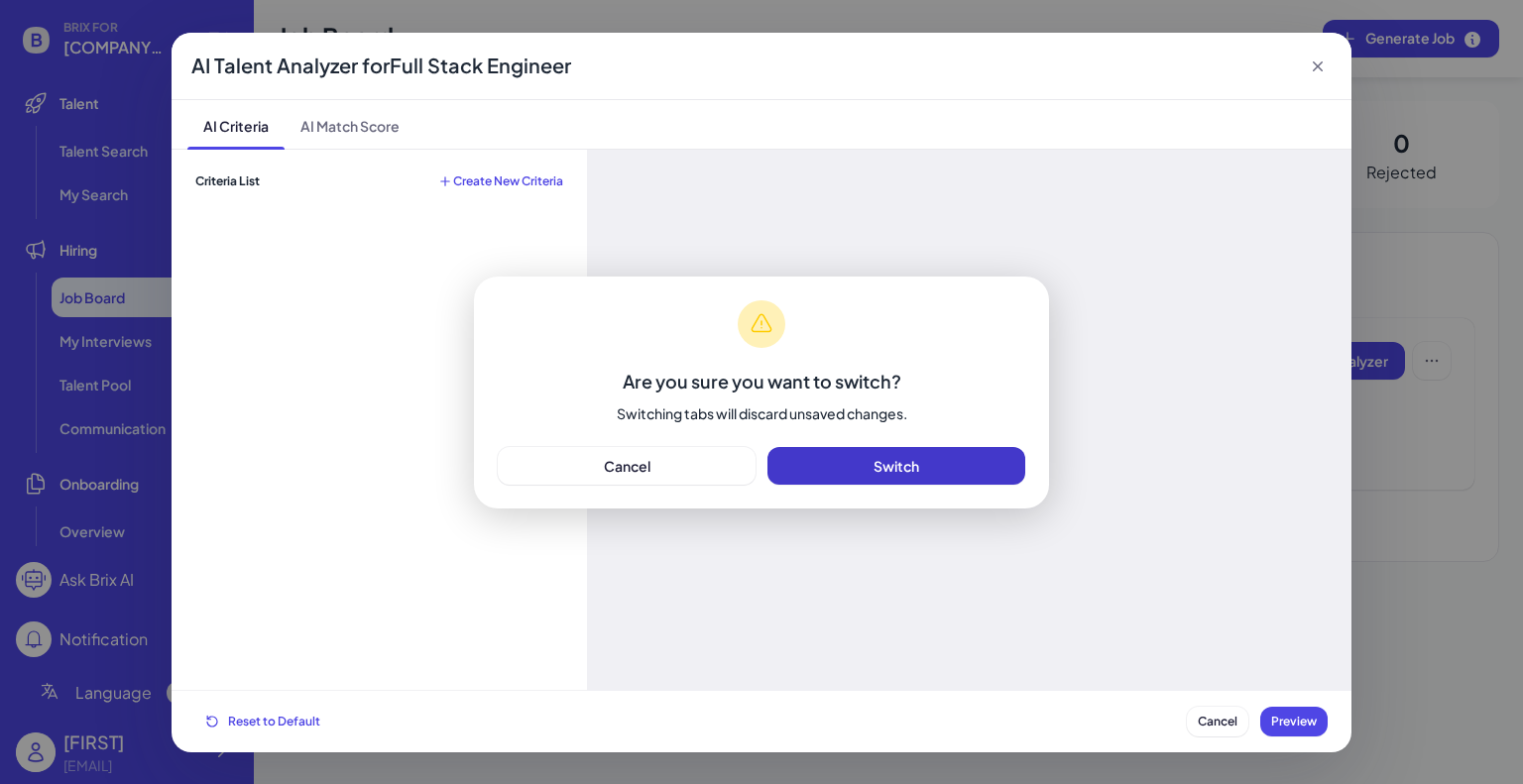click on "Switch" at bounding box center (896, 466) 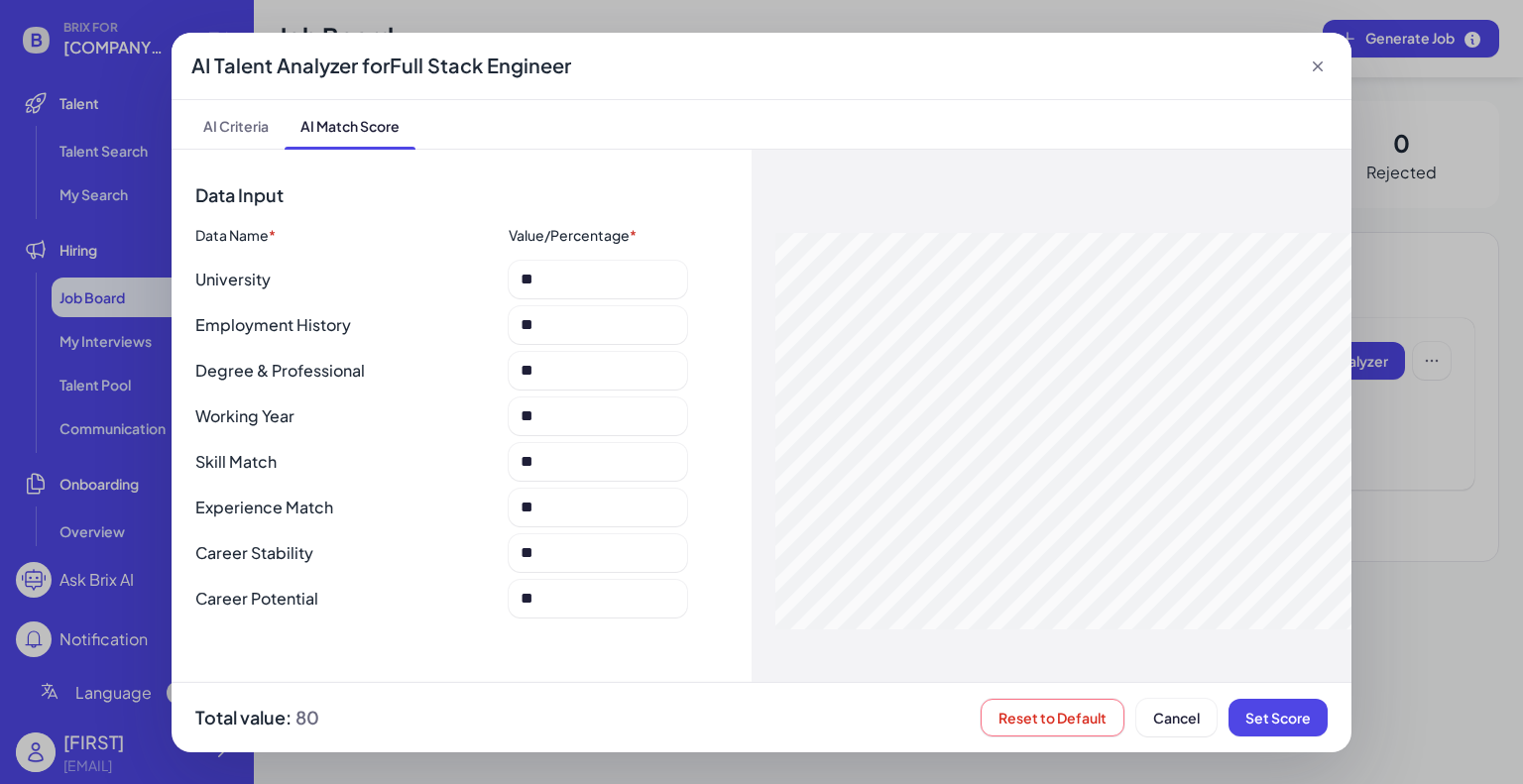 click 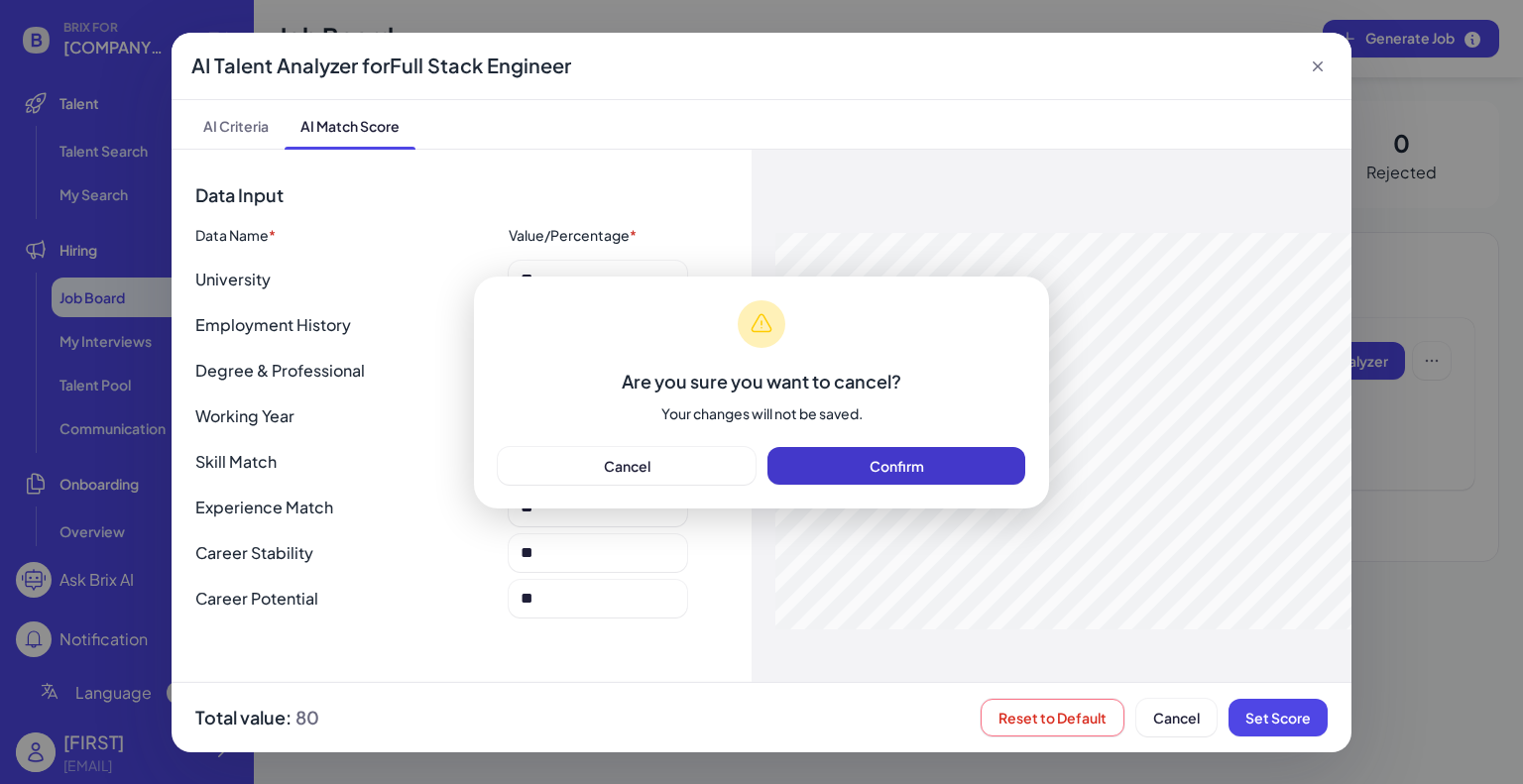 click on "Confirm" at bounding box center (896, 466) 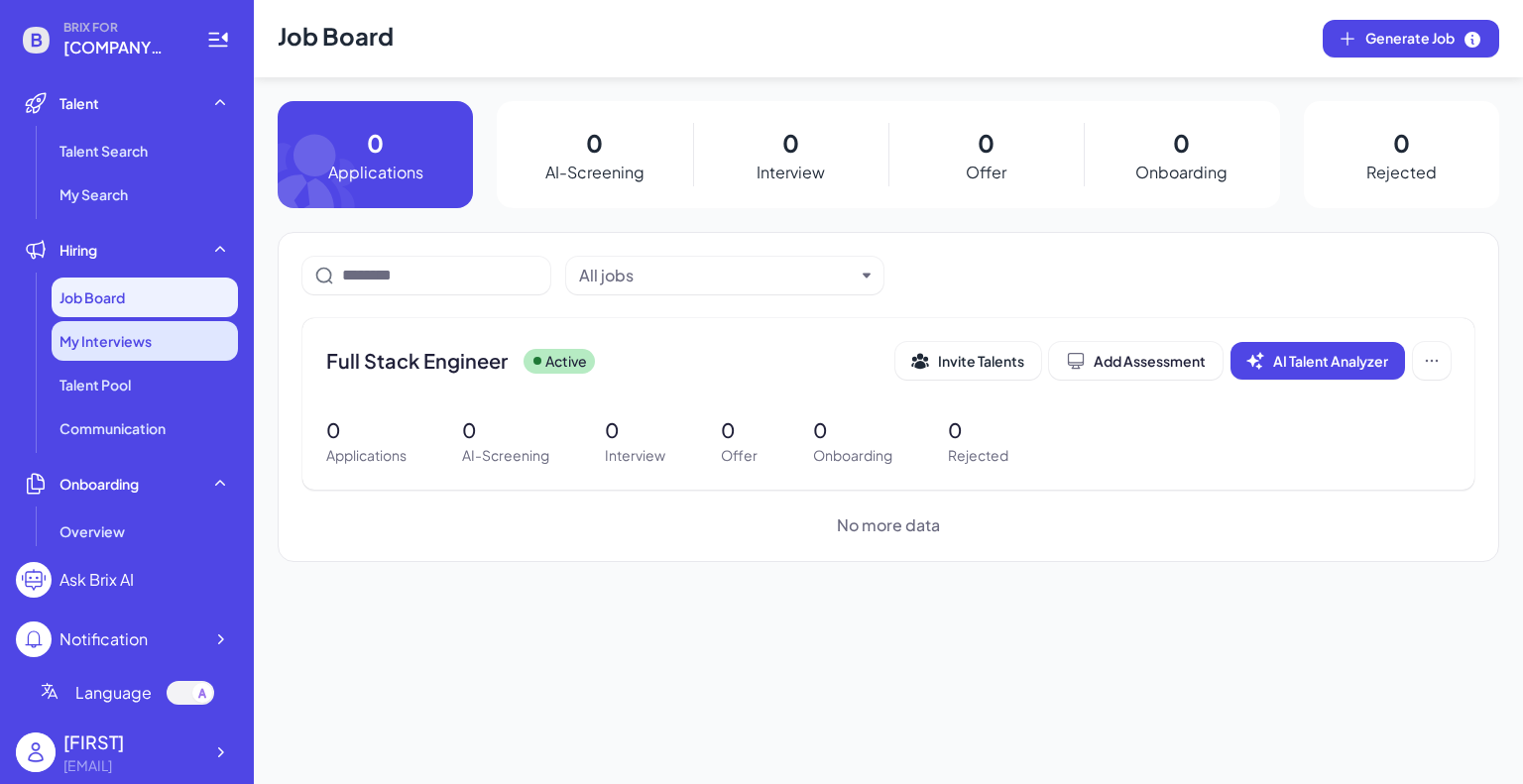 click on "My Interviews" at bounding box center [105, 341] 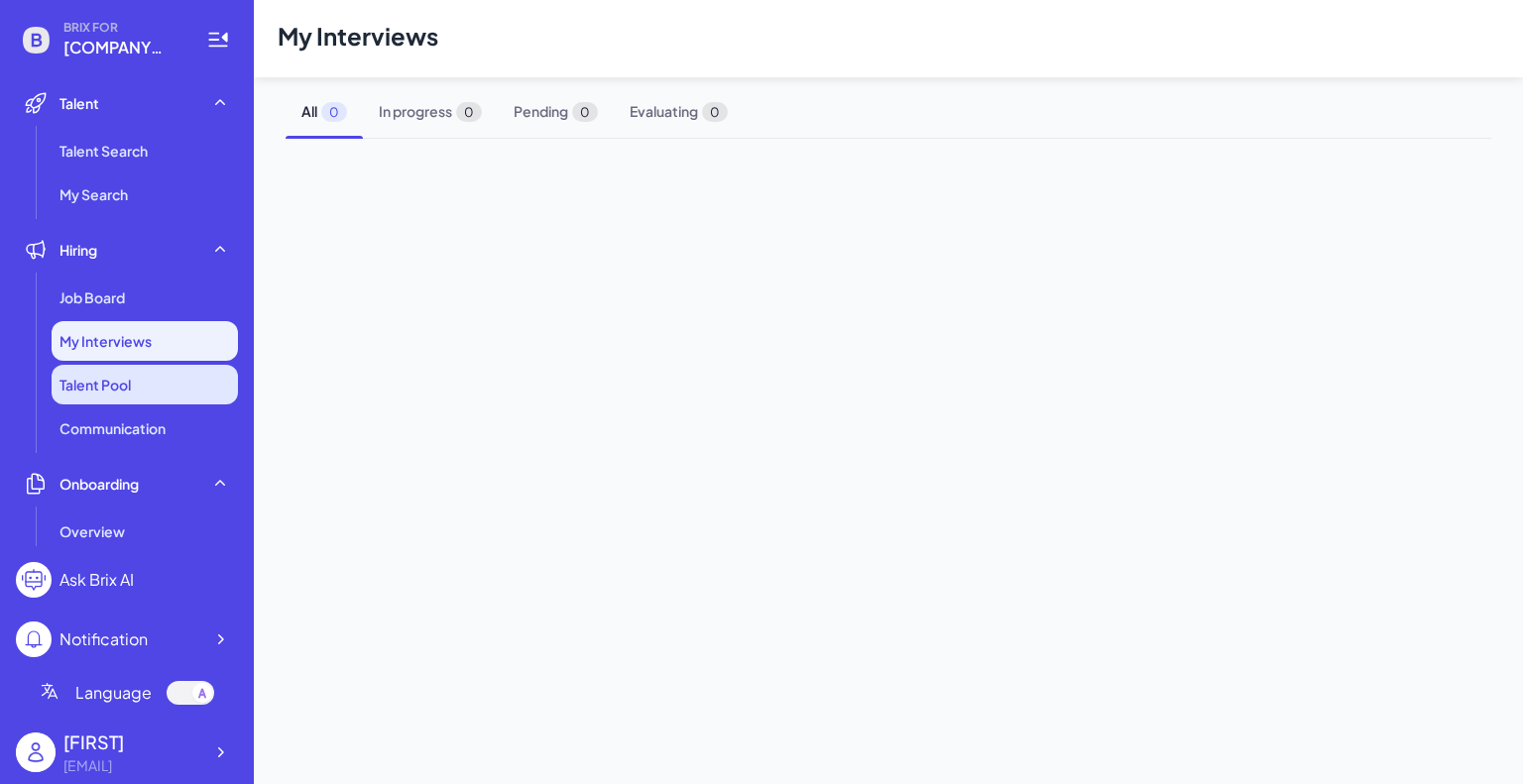 click on "Talent Pool" at bounding box center [145, 385] 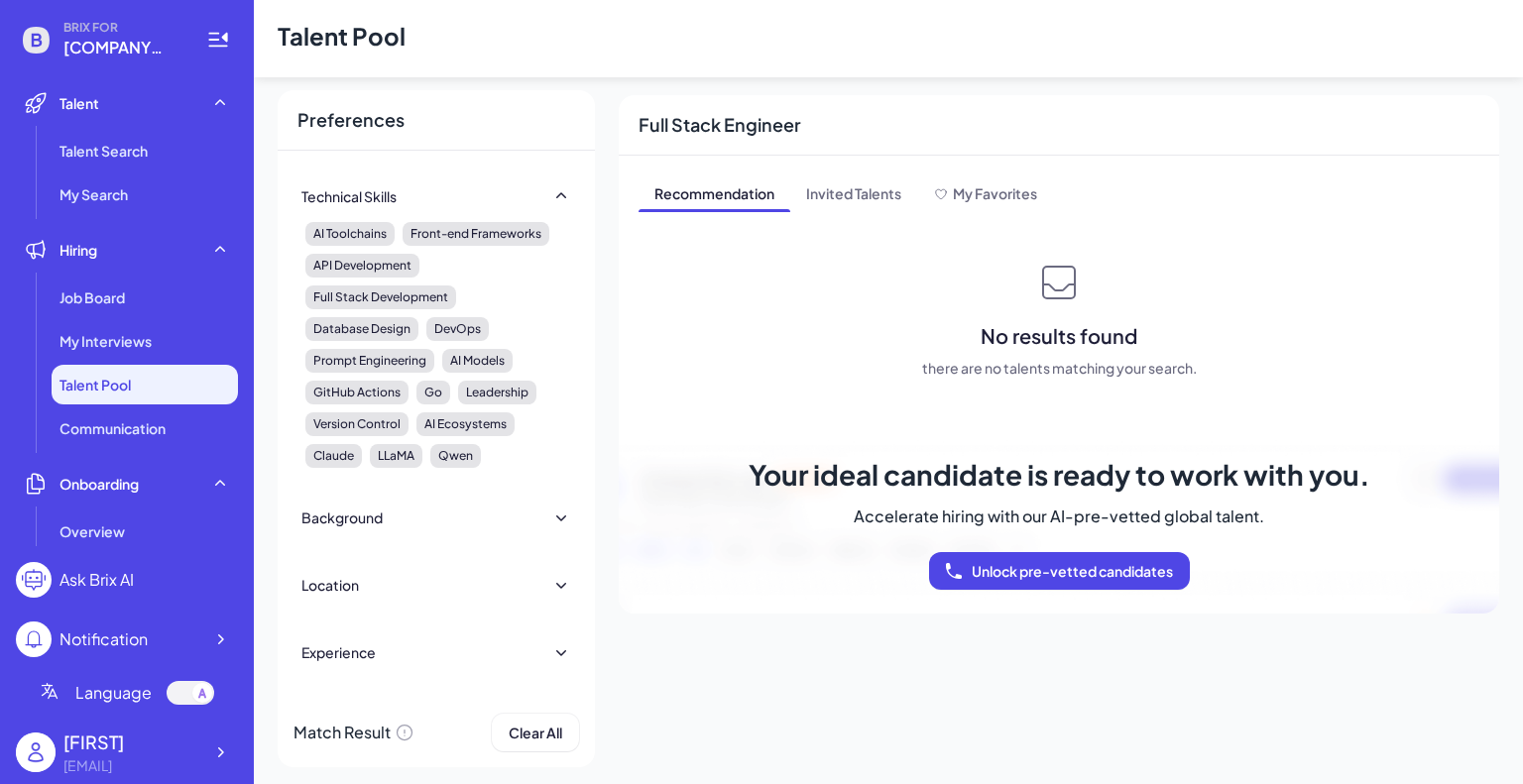 scroll, scrollTop: 246, scrollLeft: 0, axis: vertical 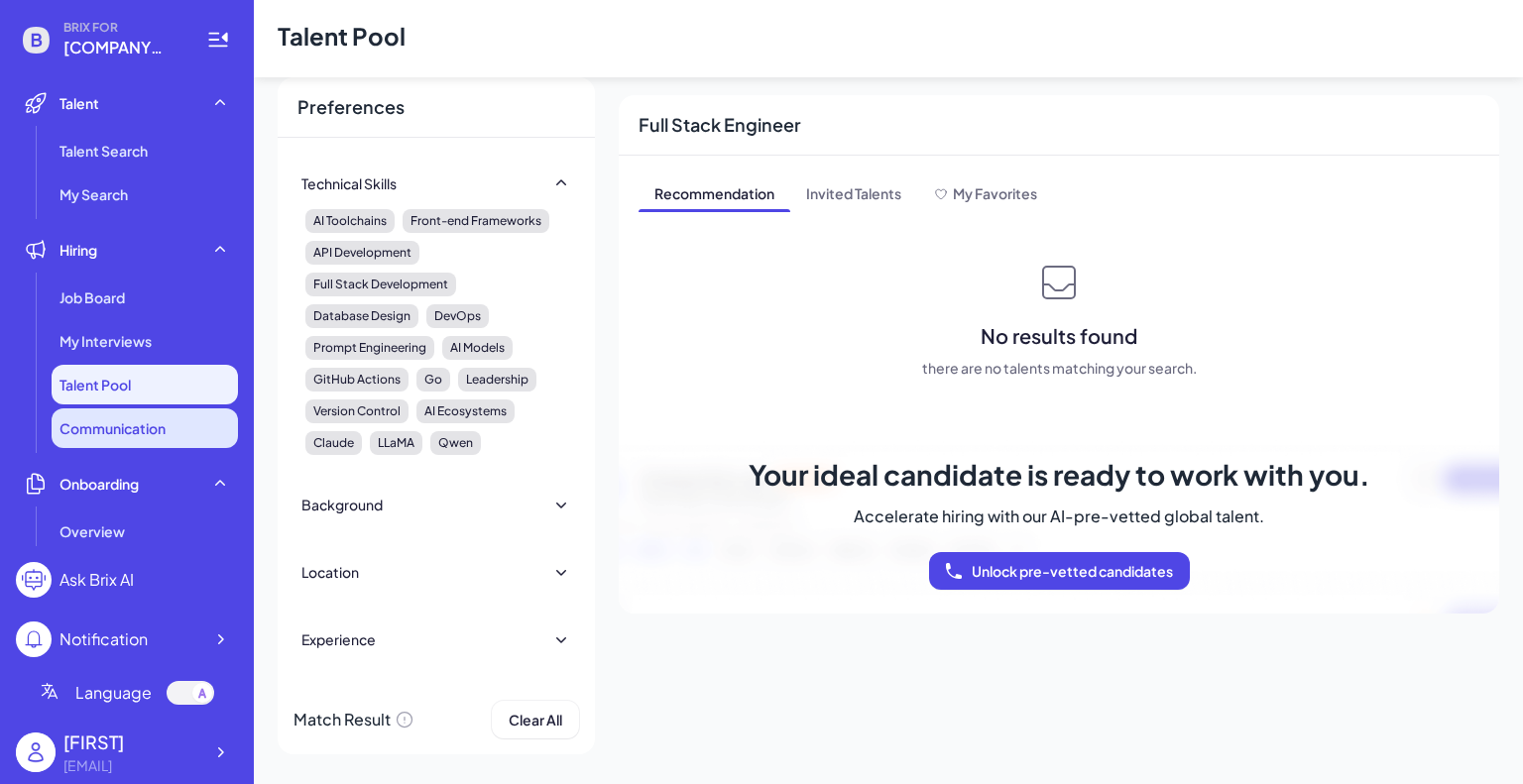 click on "Communication" at bounding box center (112, 428) 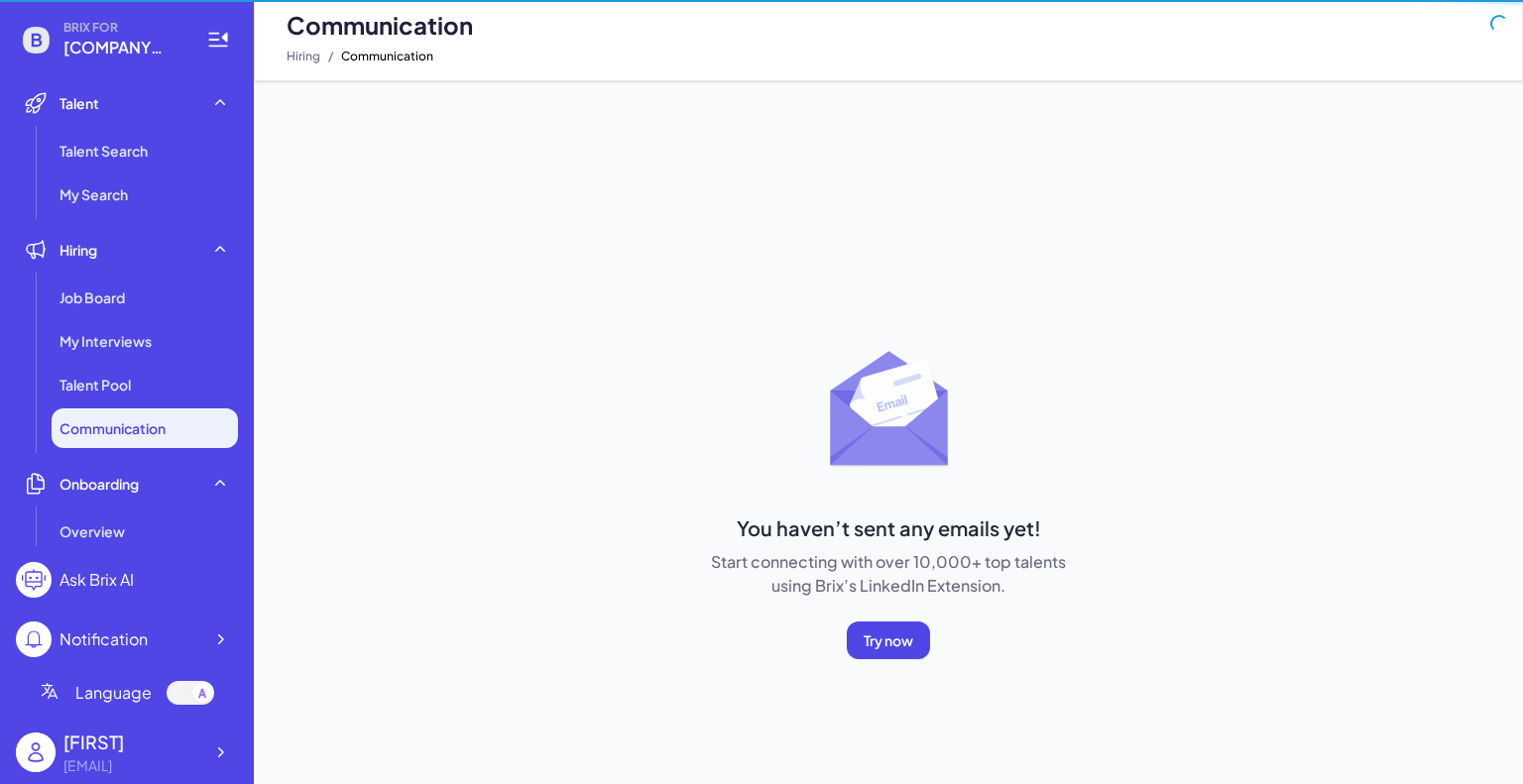 scroll, scrollTop: 0, scrollLeft: 0, axis: both 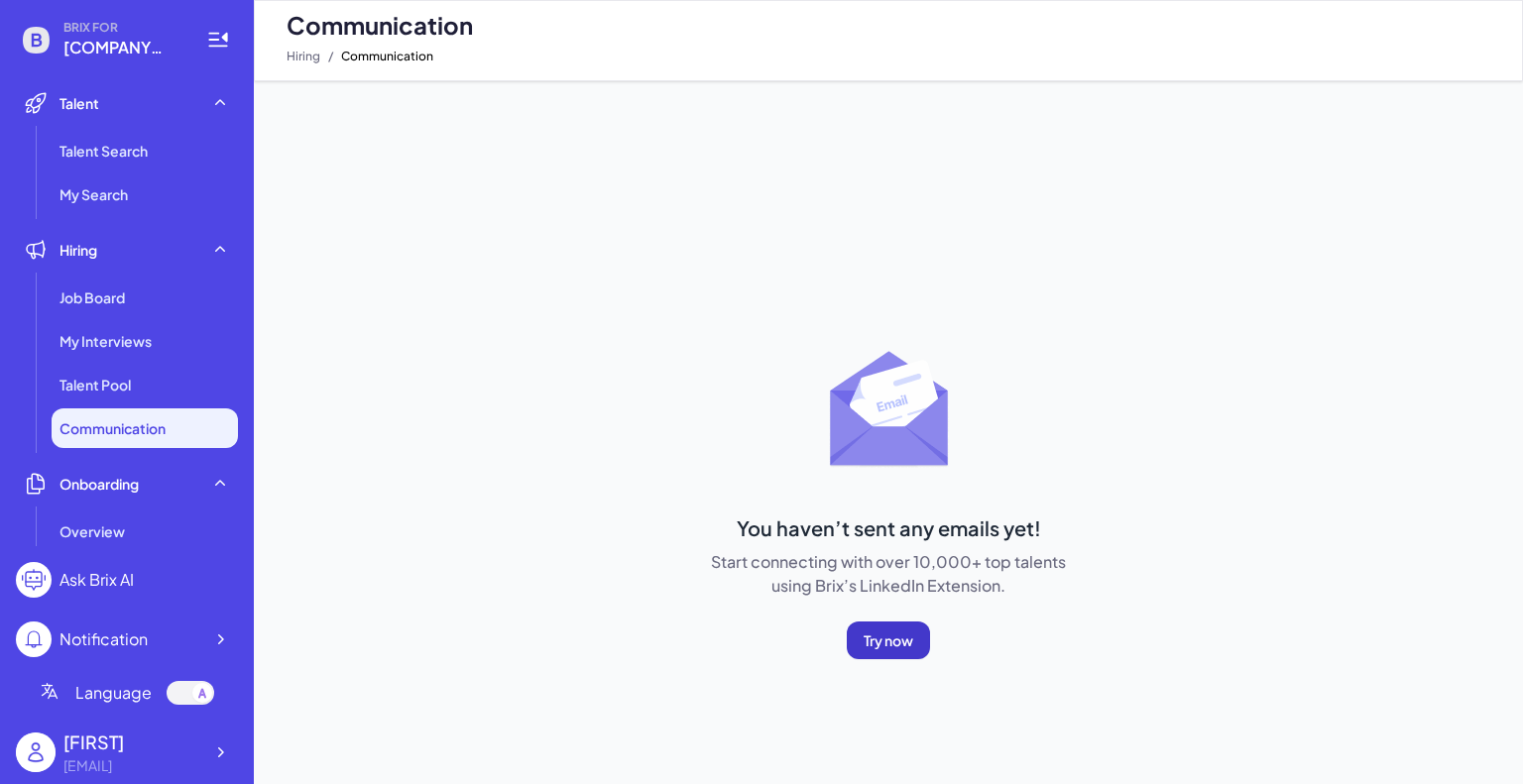 click on "Try now" at bounding box center (888, 640) 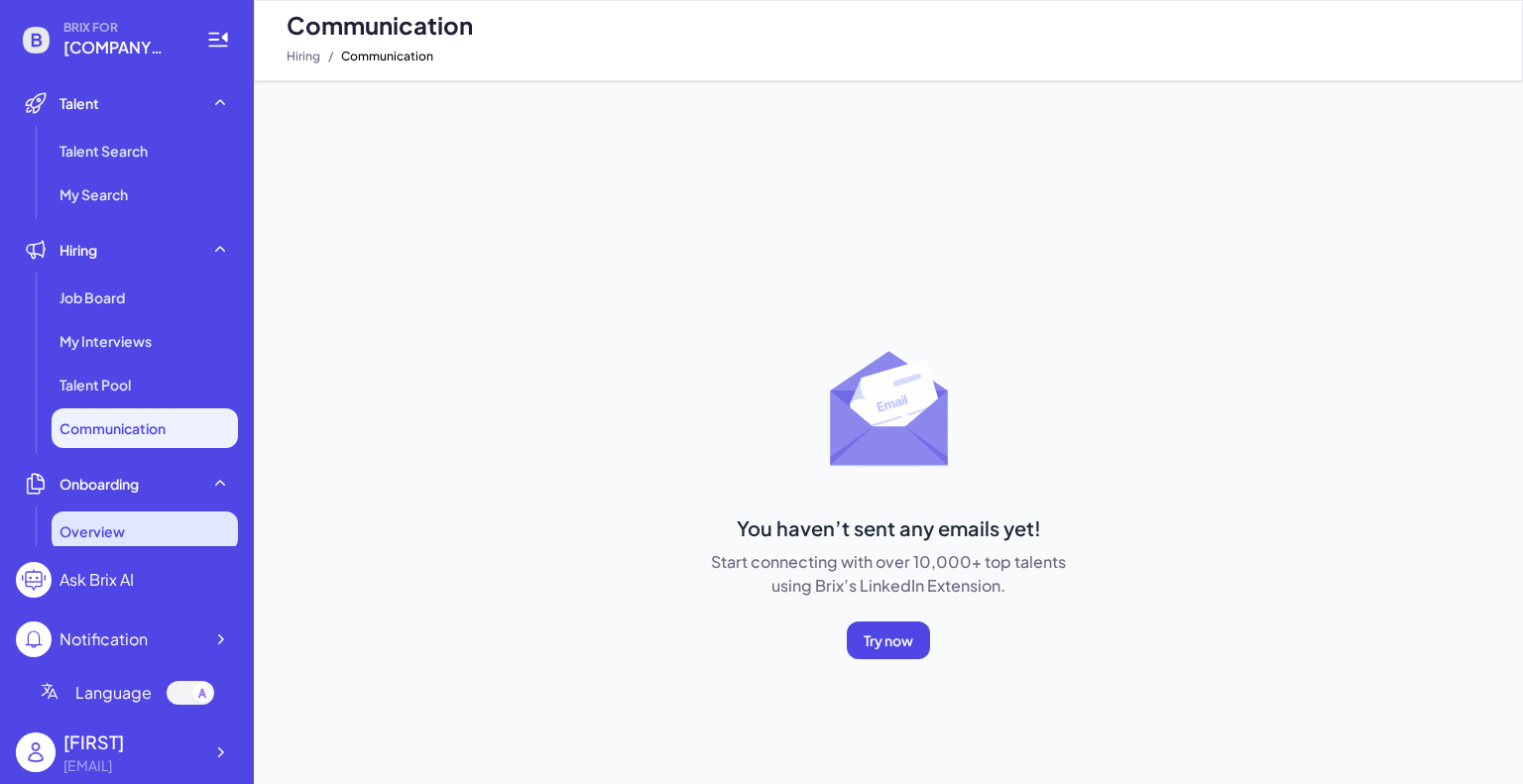 click on "Overview" at bounding box center (145, 531) 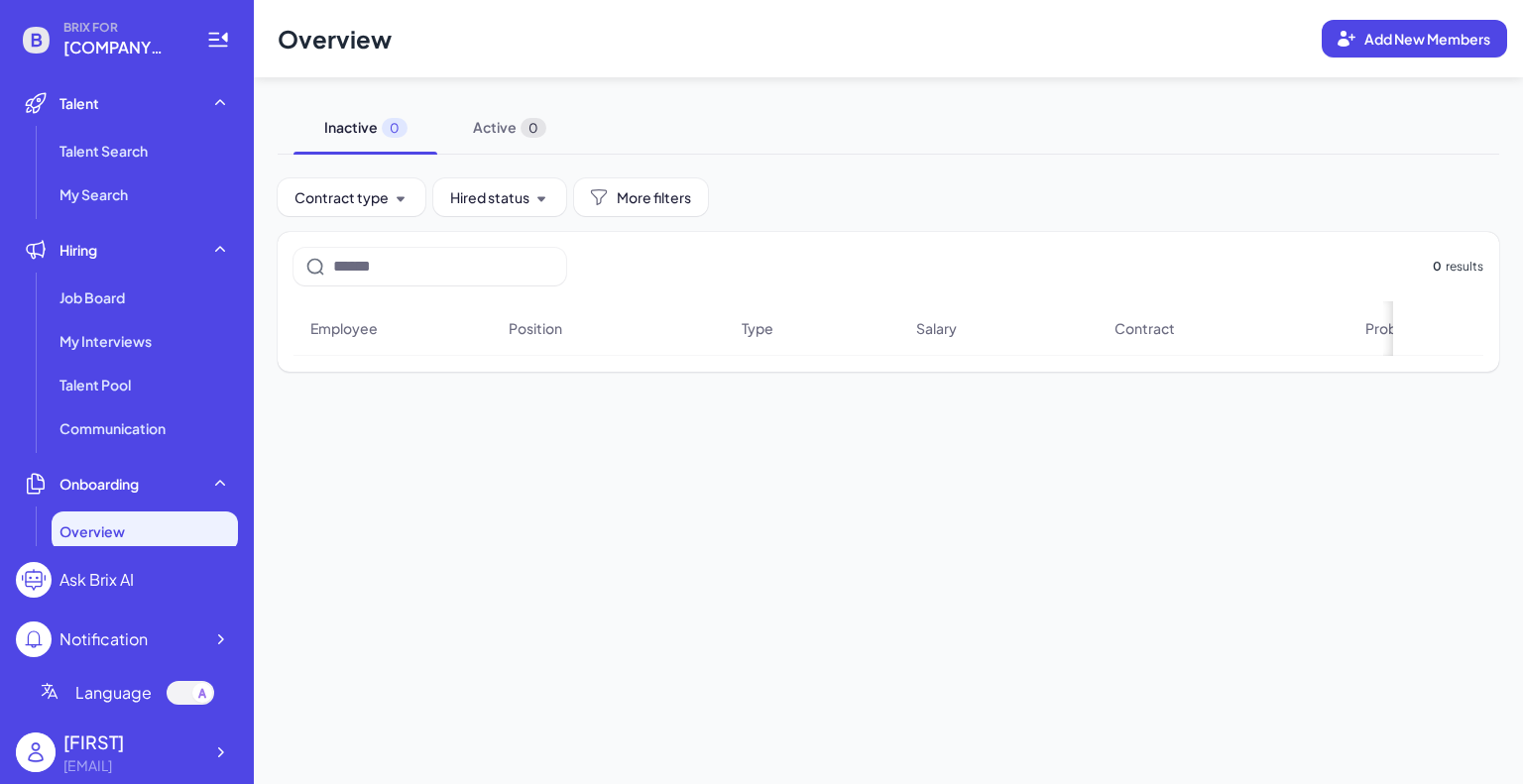 click on "Ask Brix AI" at bounding box center (96, 580) 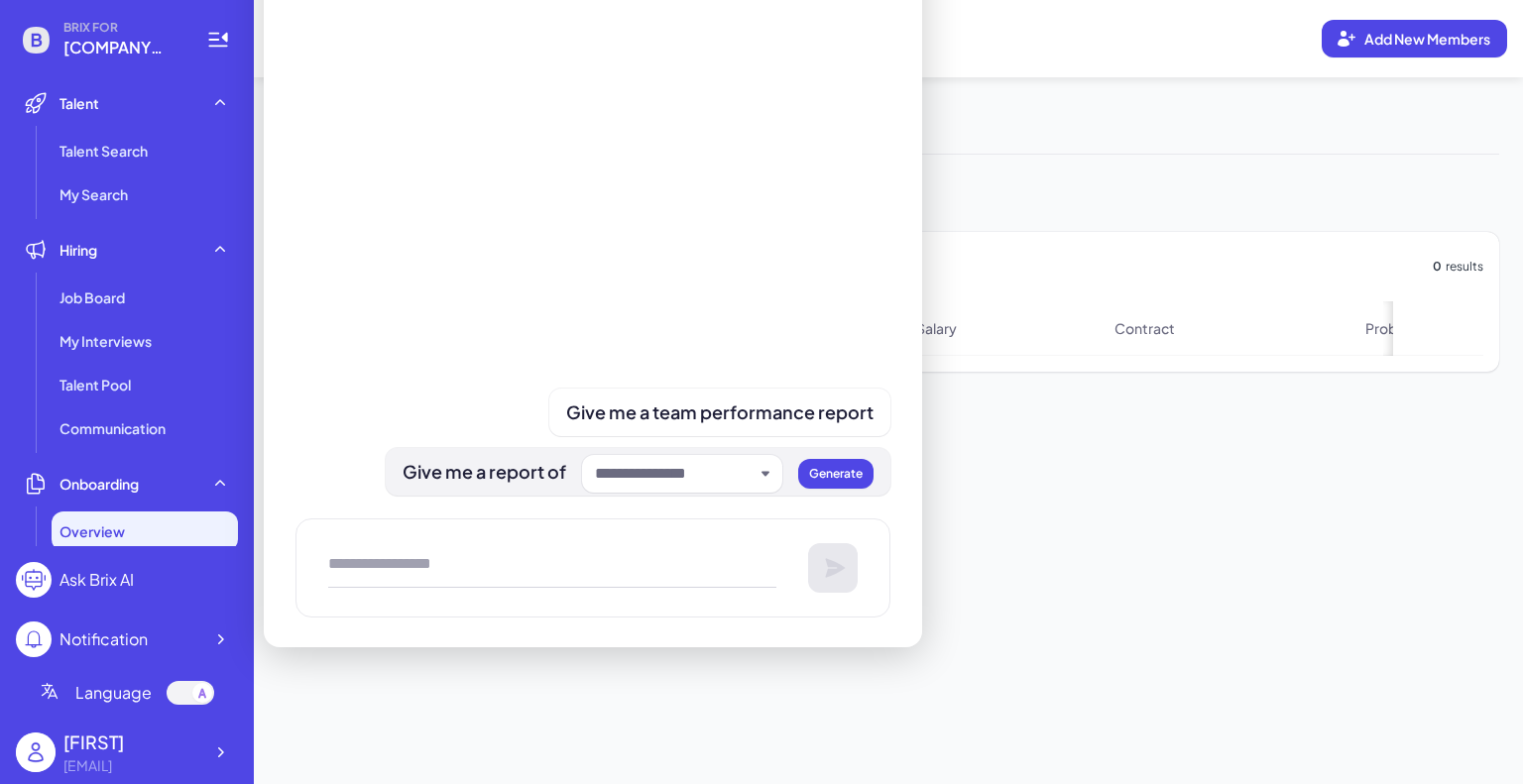 click at bounding box center [674, 474] 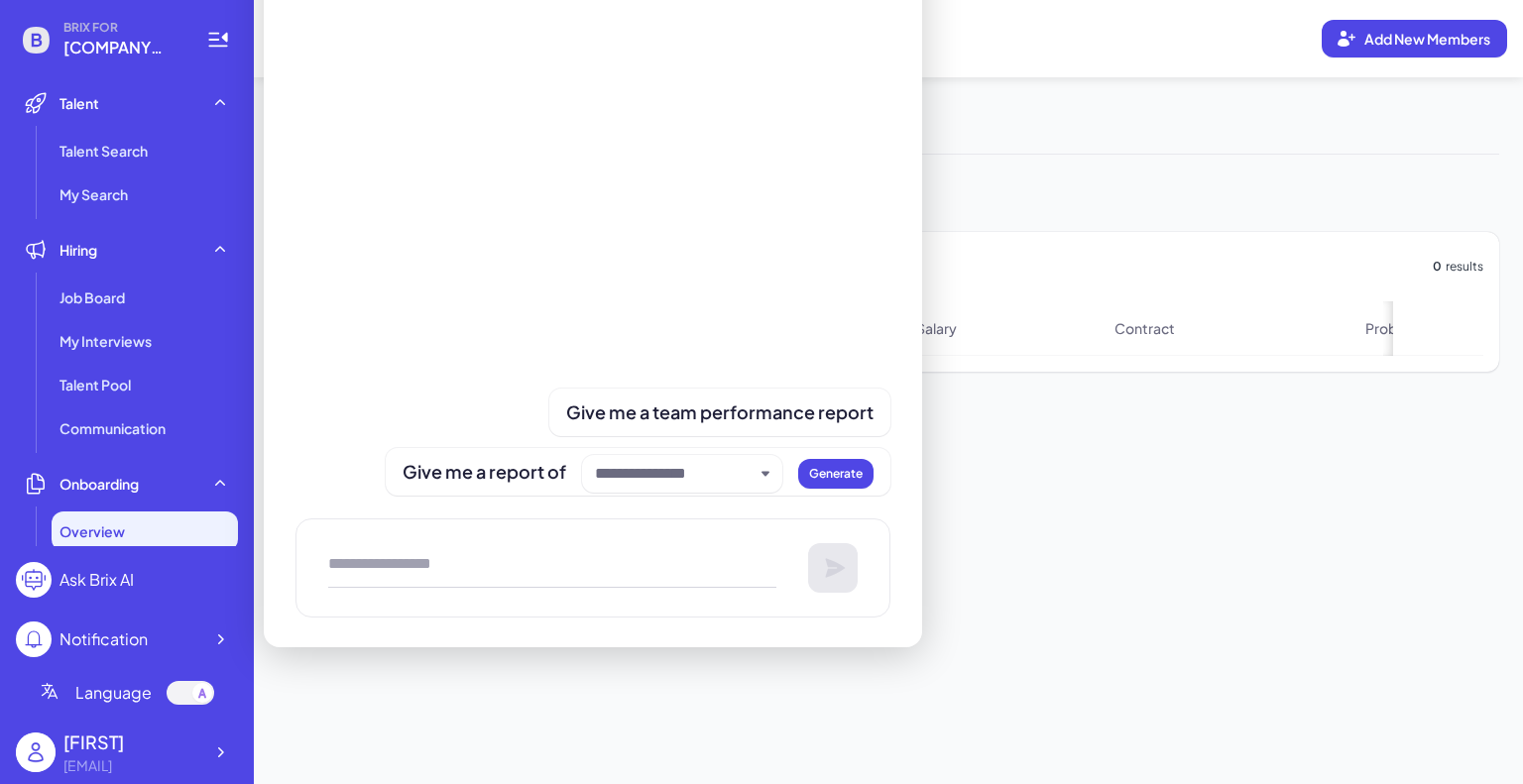 click at bounding box center [552, 568] 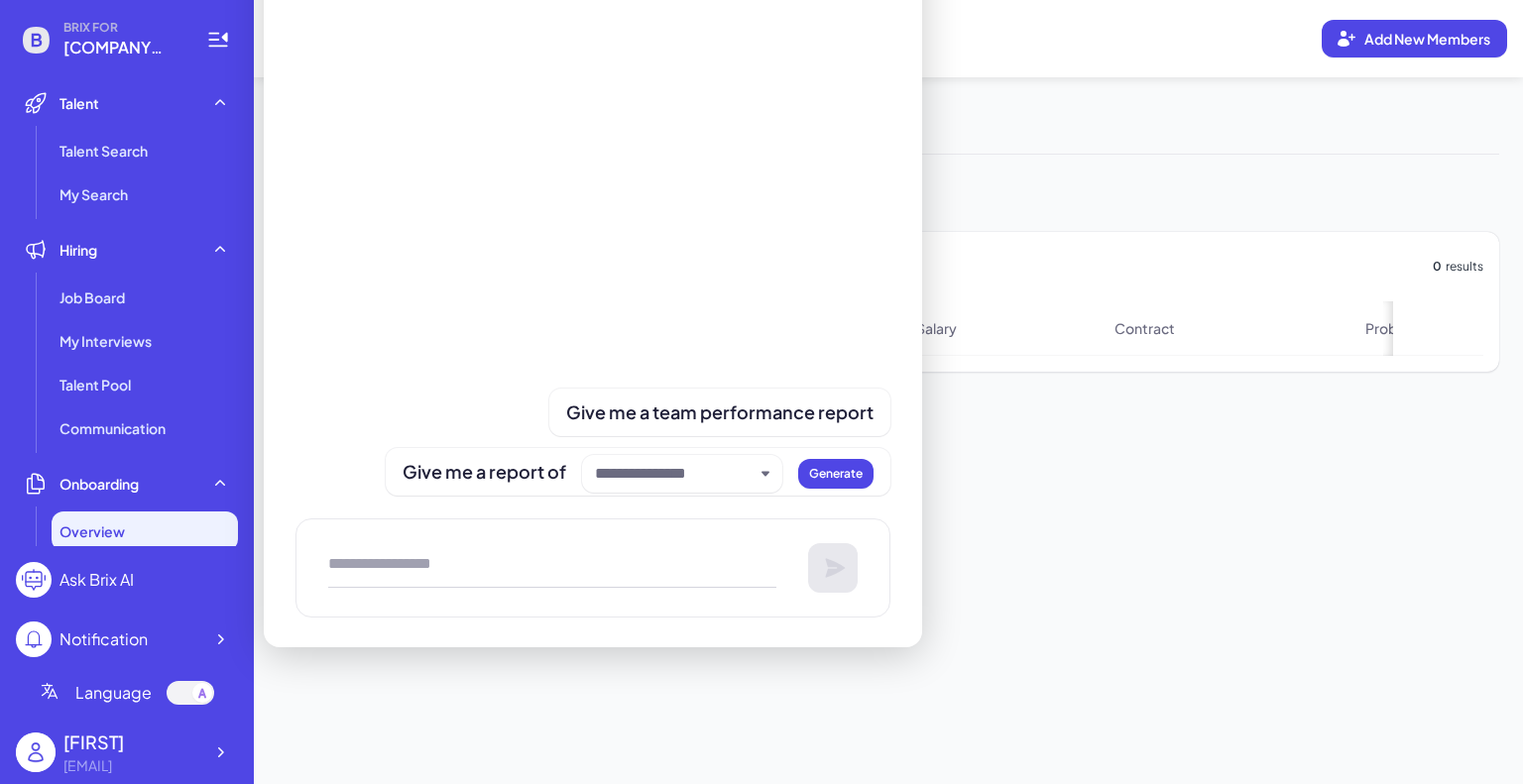 click on "Notification" at bounding box center [103, 639] 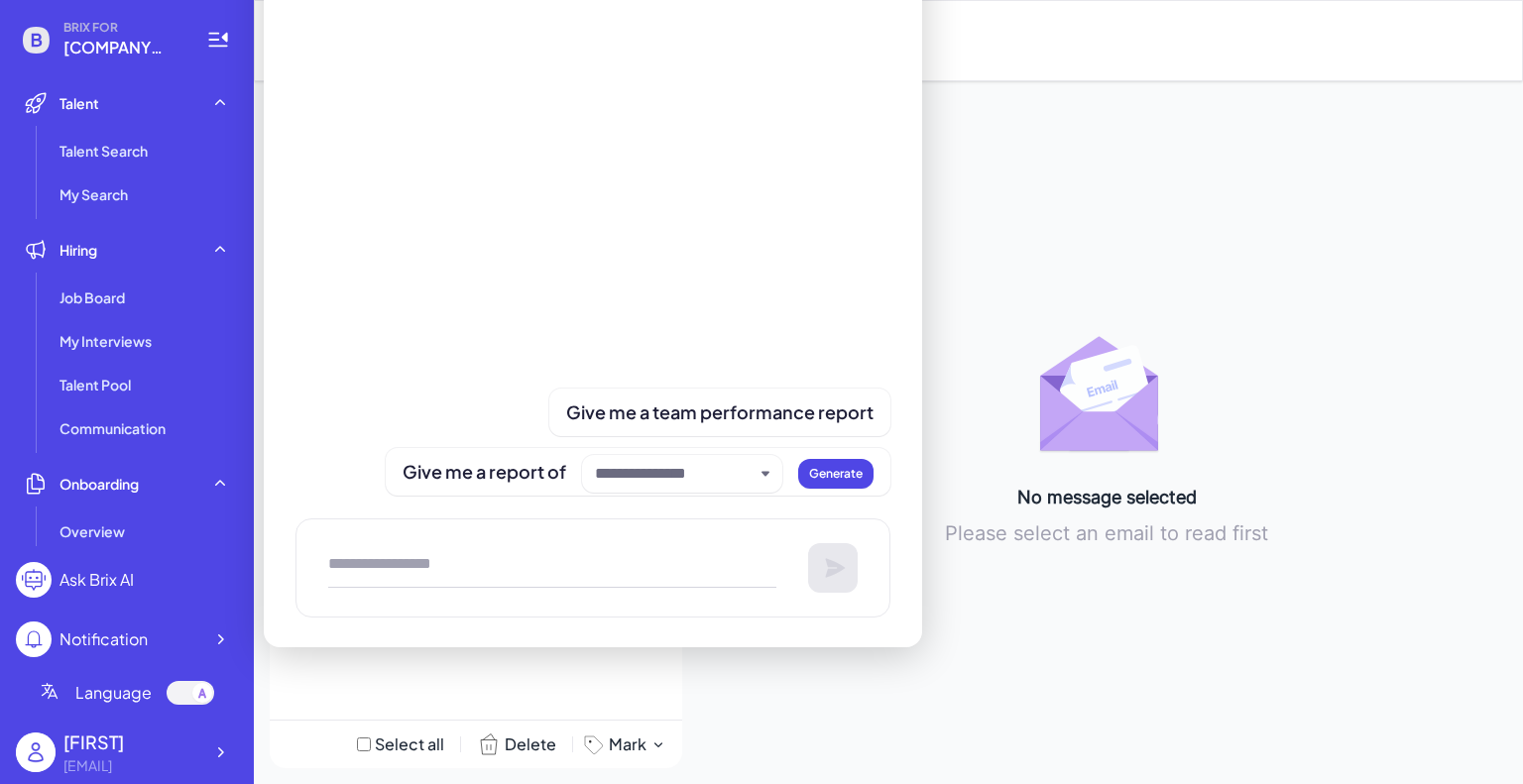 click 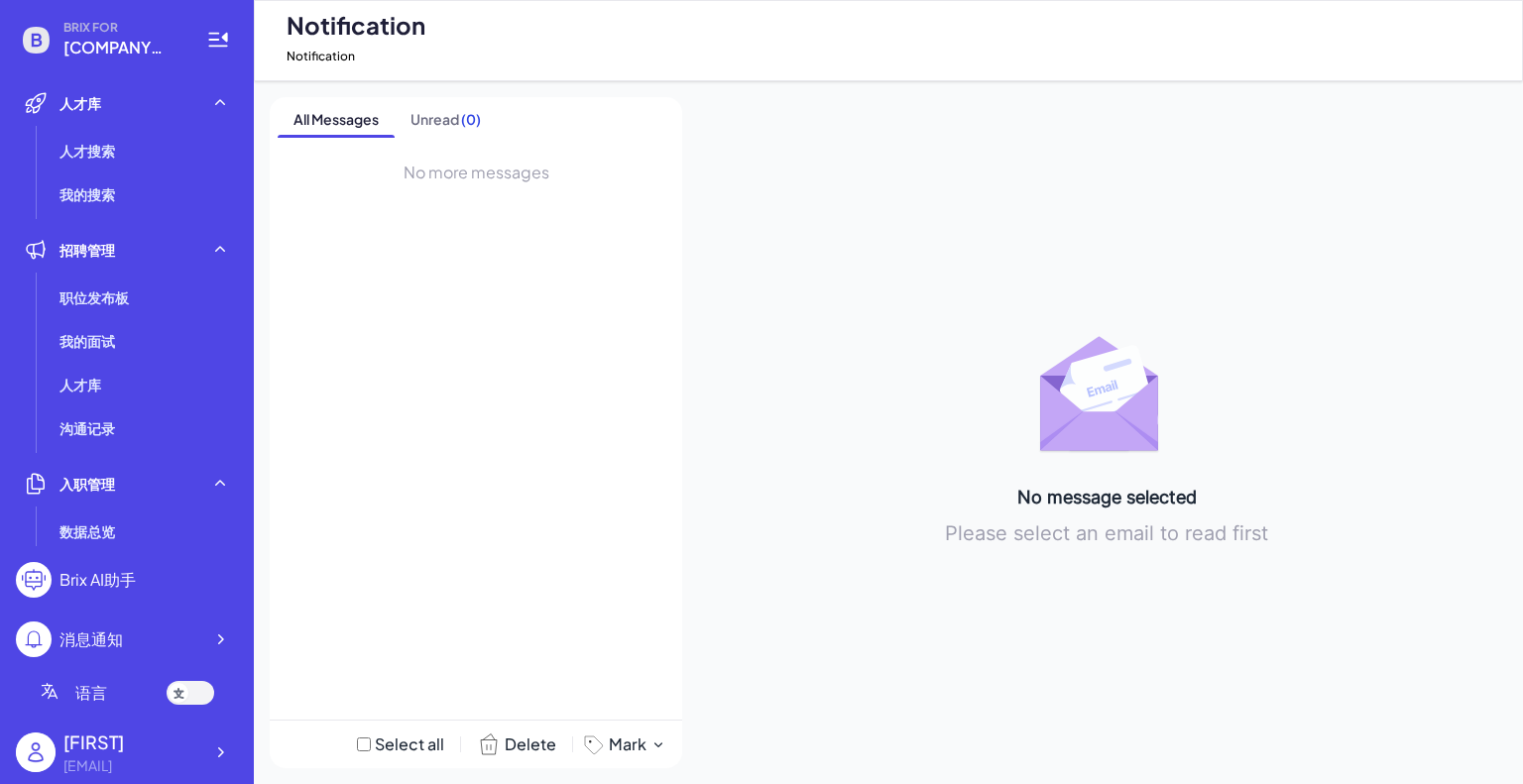 click 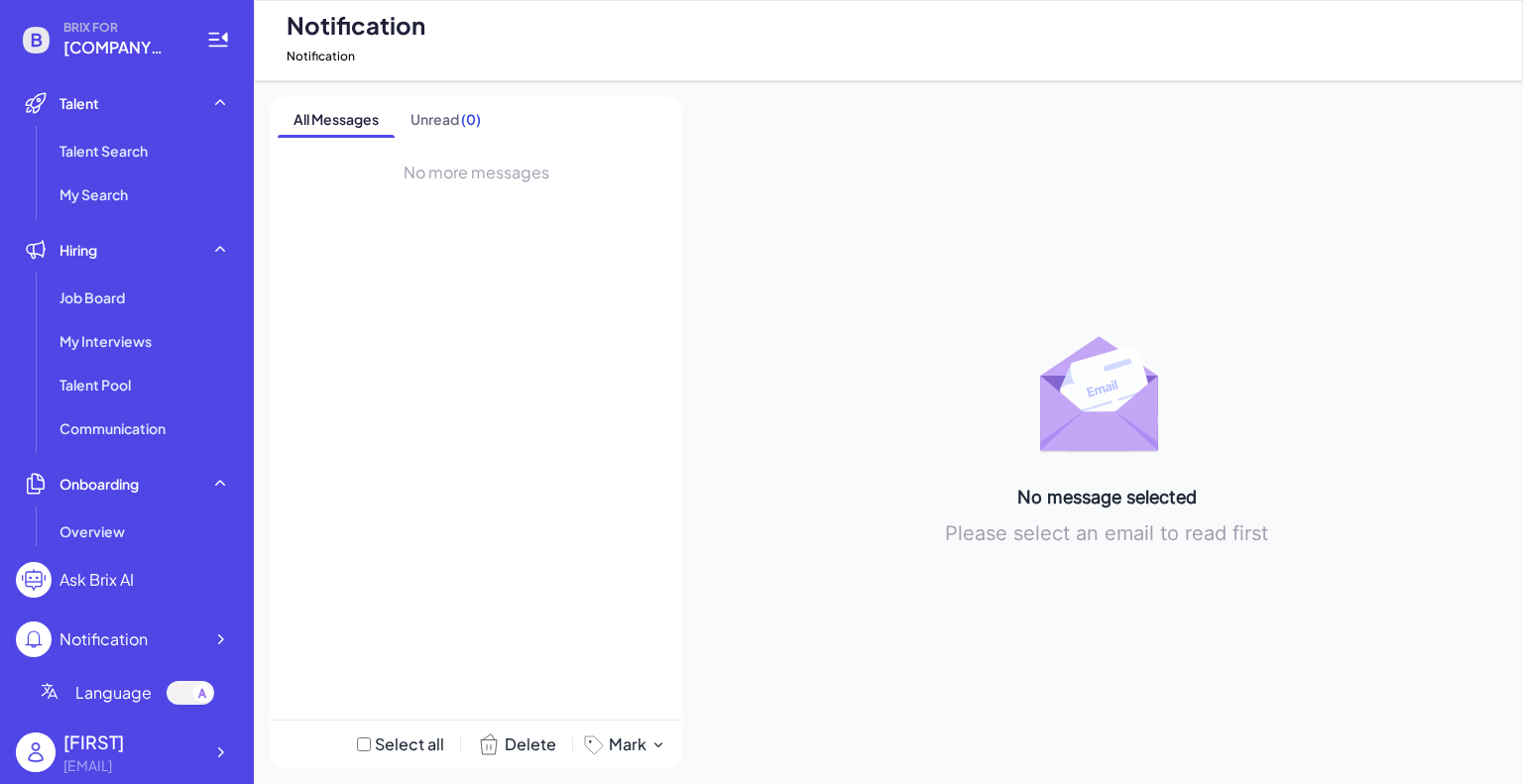 click on "Language" at bounding box center (113, 693) 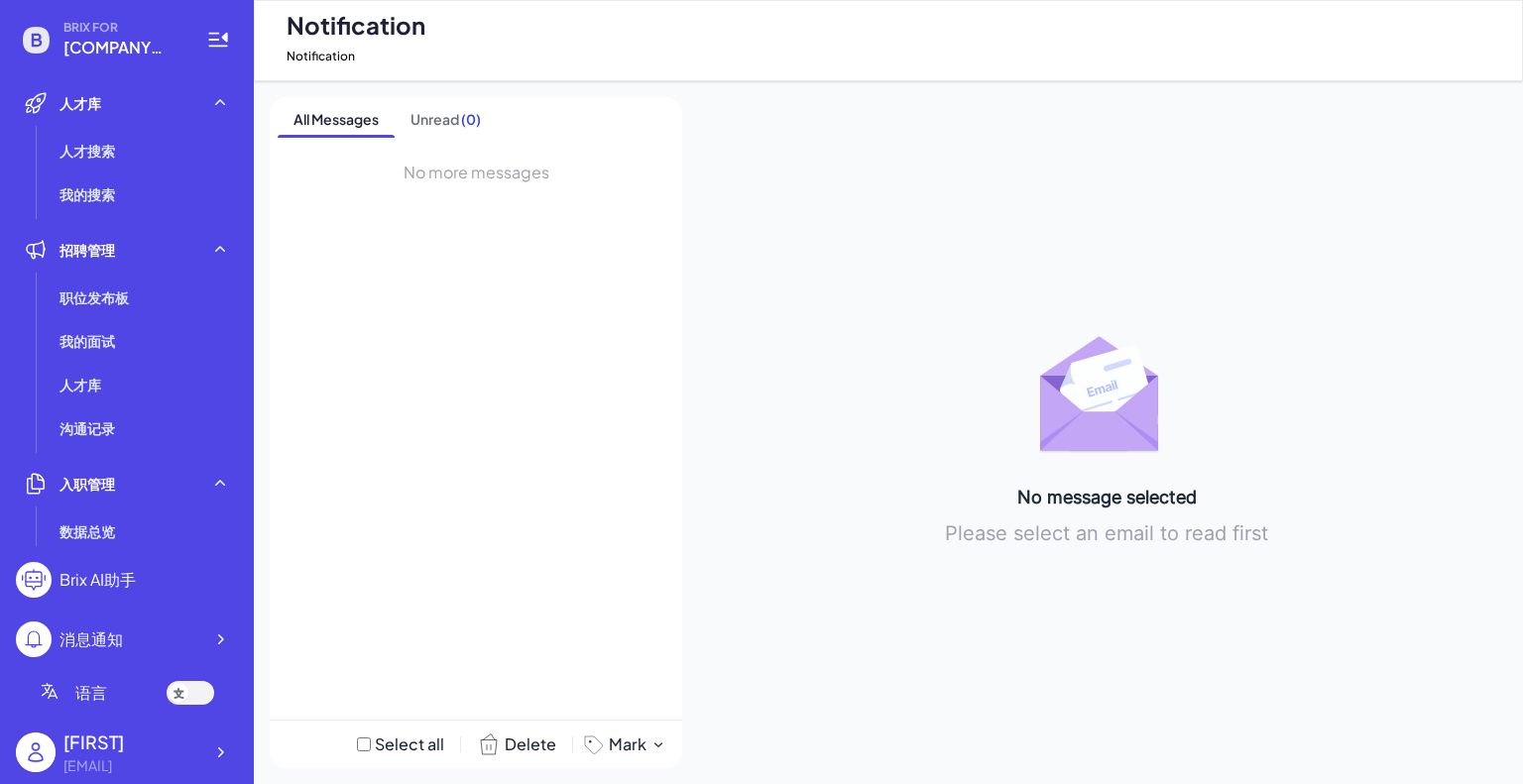 click 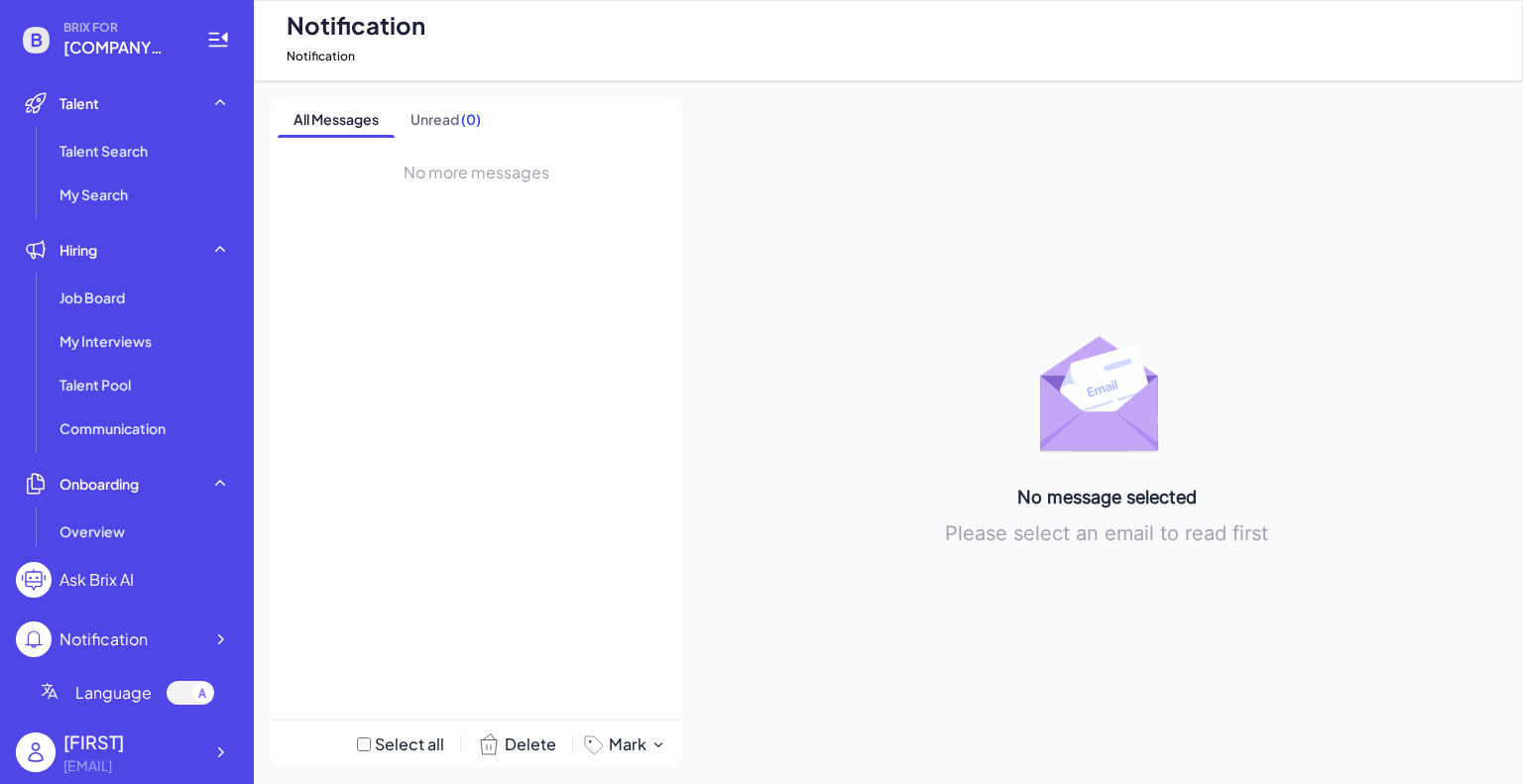 click on "[COMPANY NAME]" at bounding box center (123, 48) 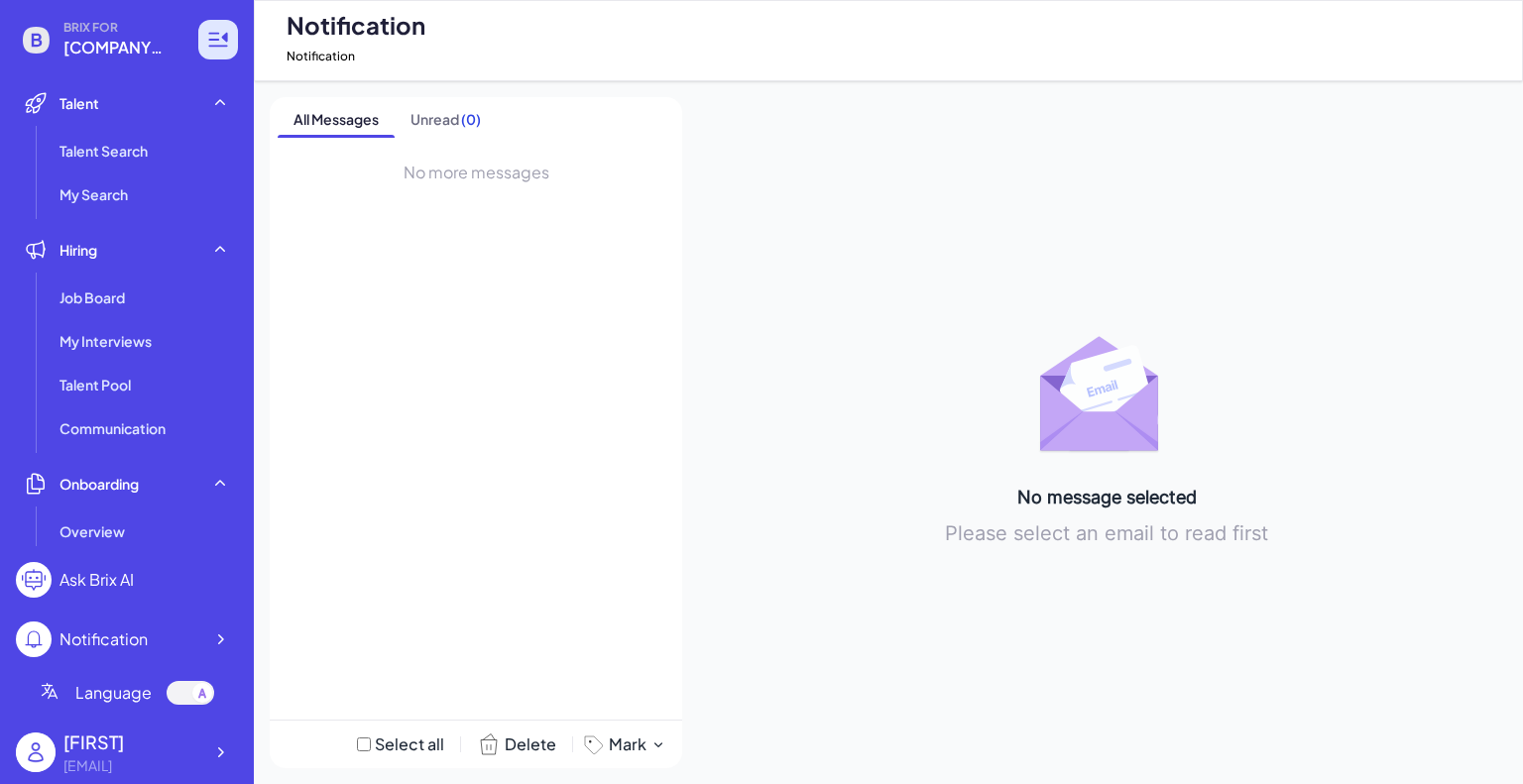 click 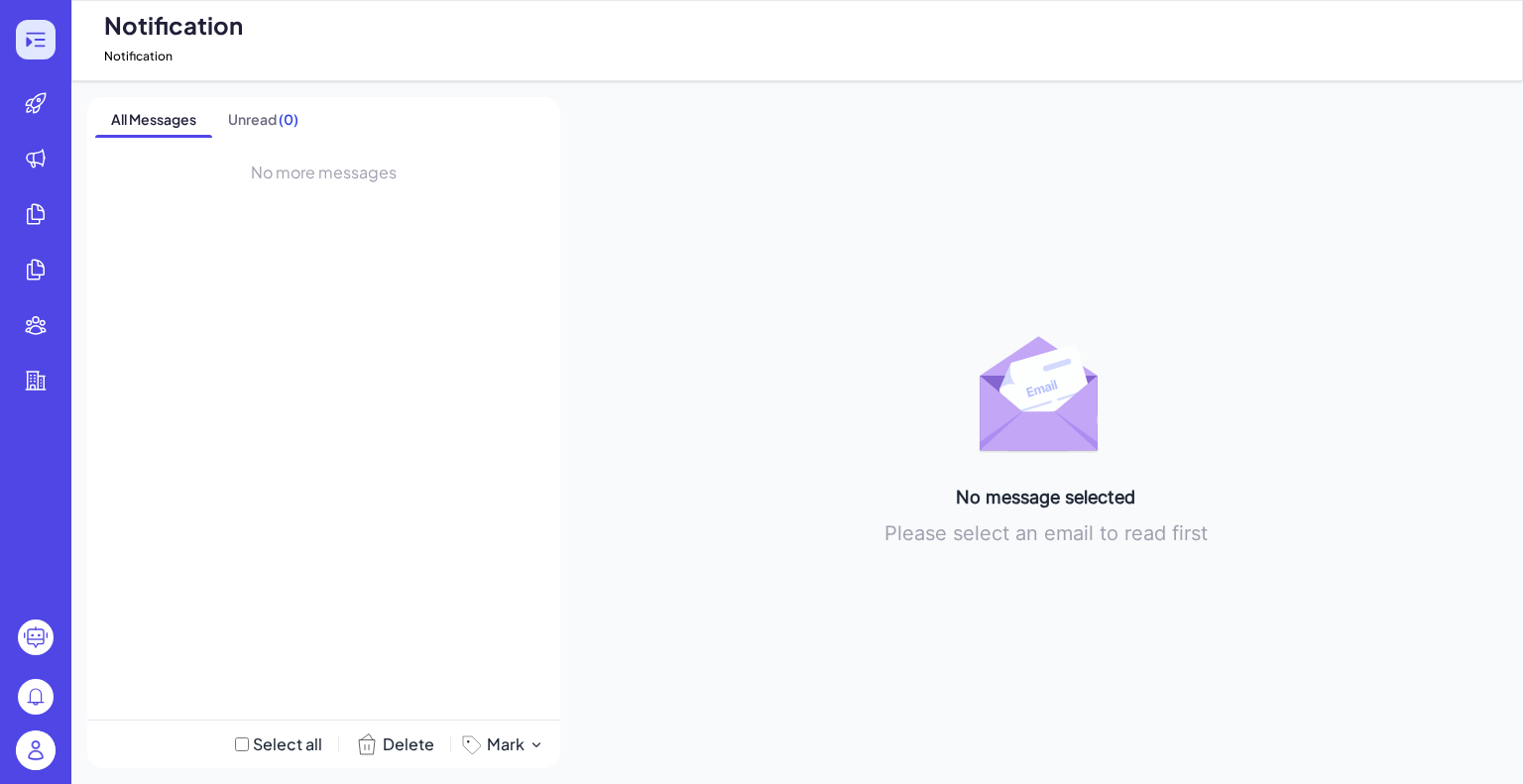 click 